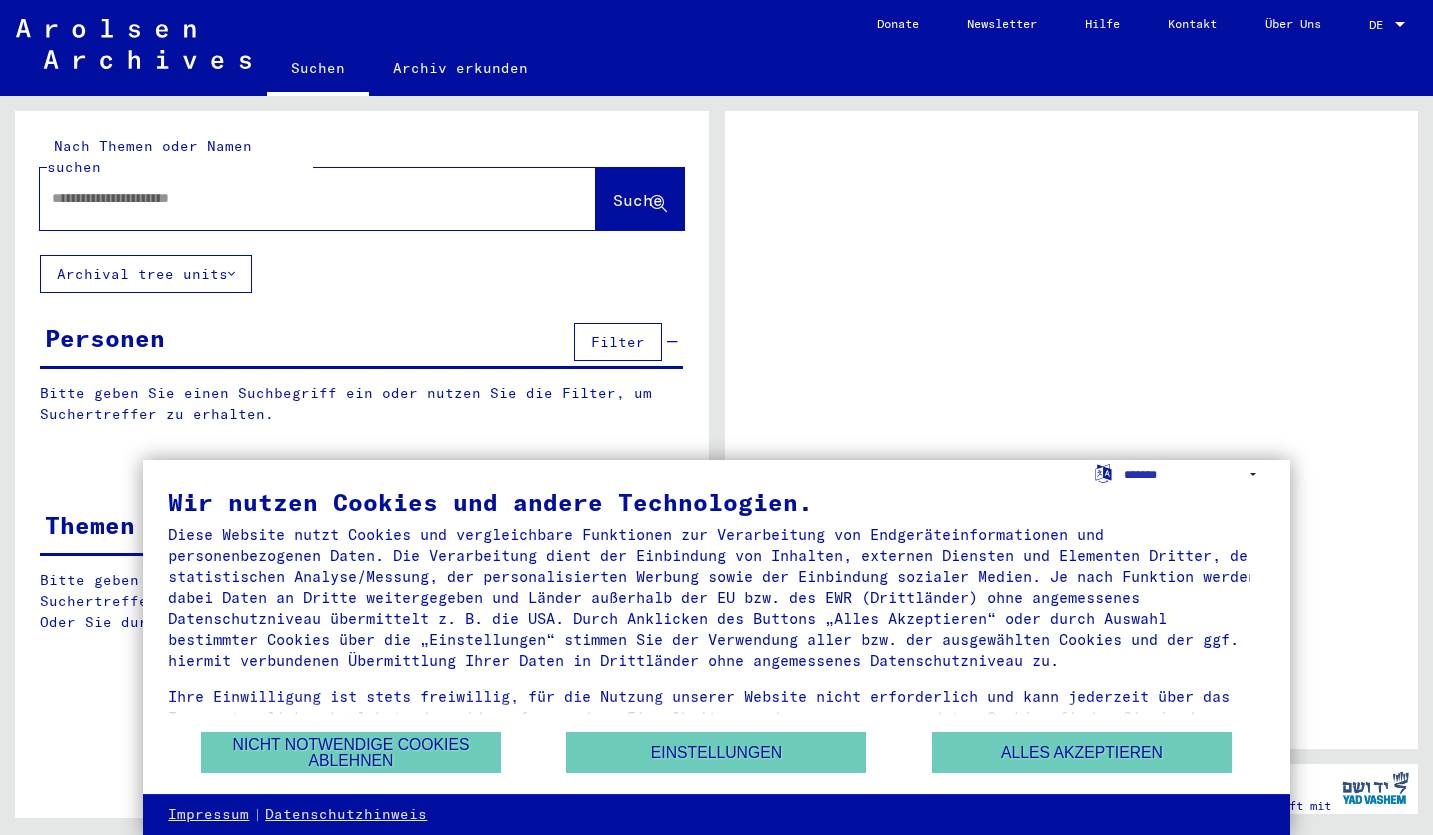 scroll, scrollTop: 0, scrollLeft: 0, axis: both 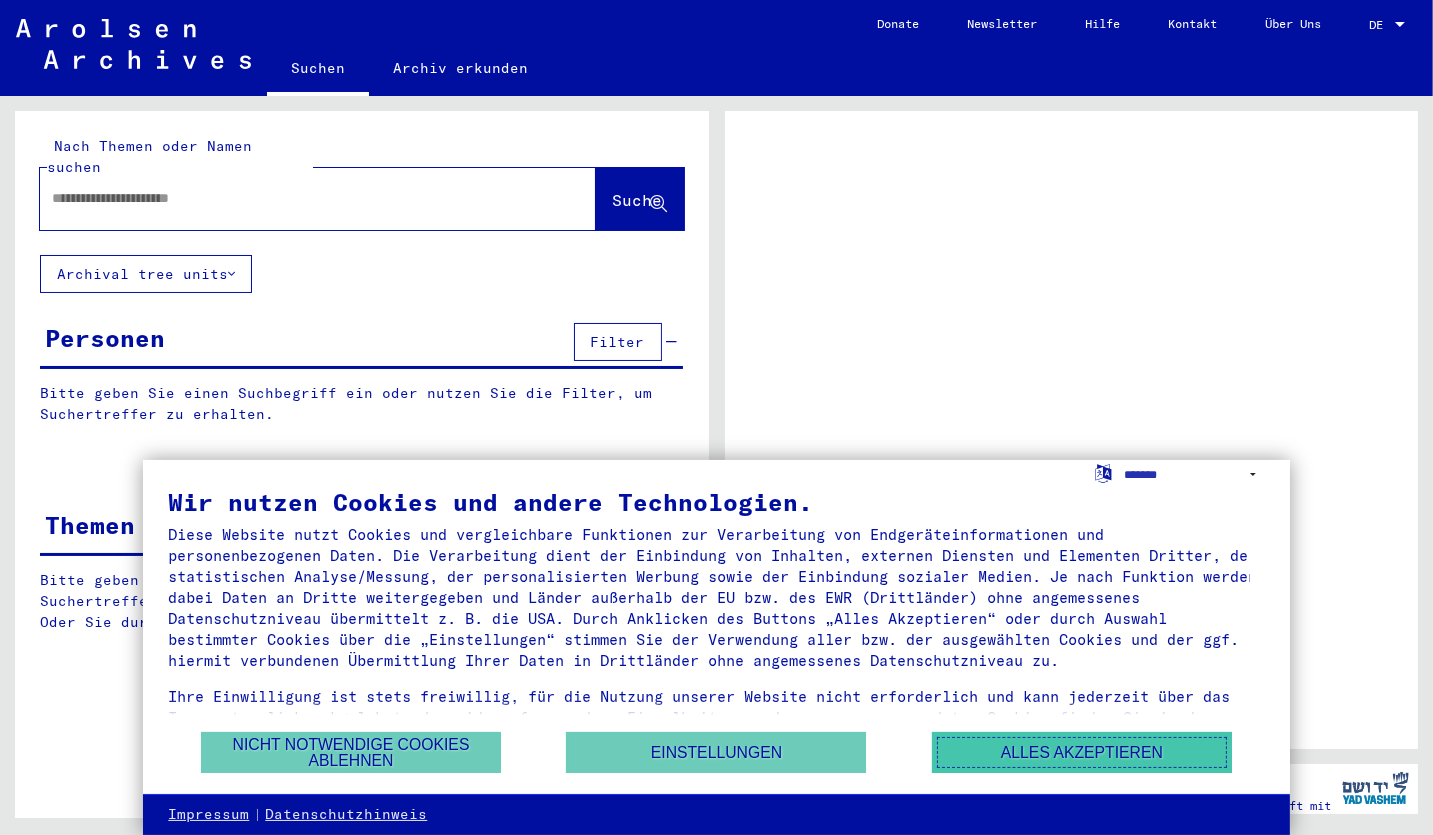 click on "Alles akzeptieren" at bounding box center [1082, 752] 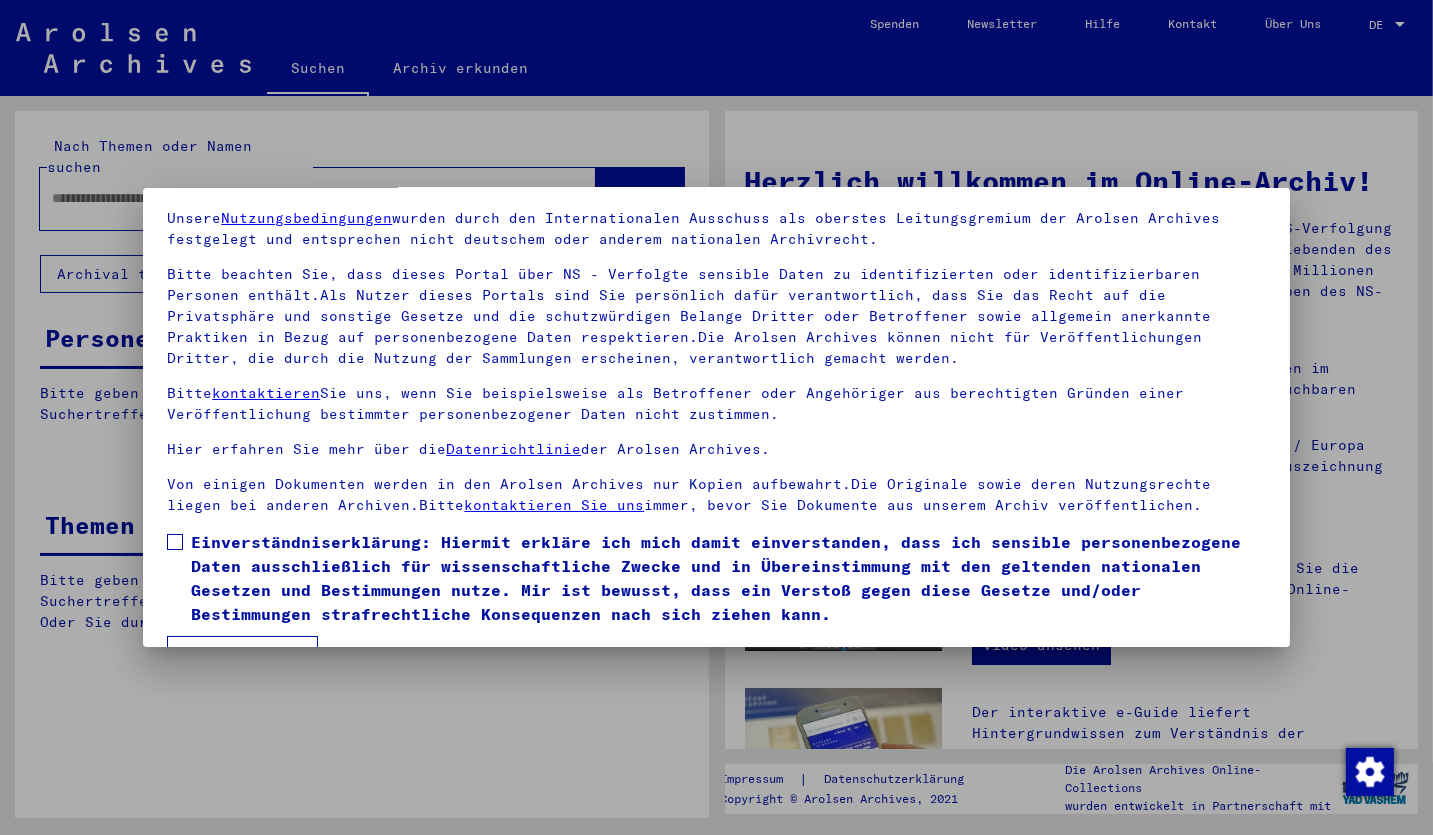 scroll, scrollTop: 119, scrollLeft: 0, axis: vertical 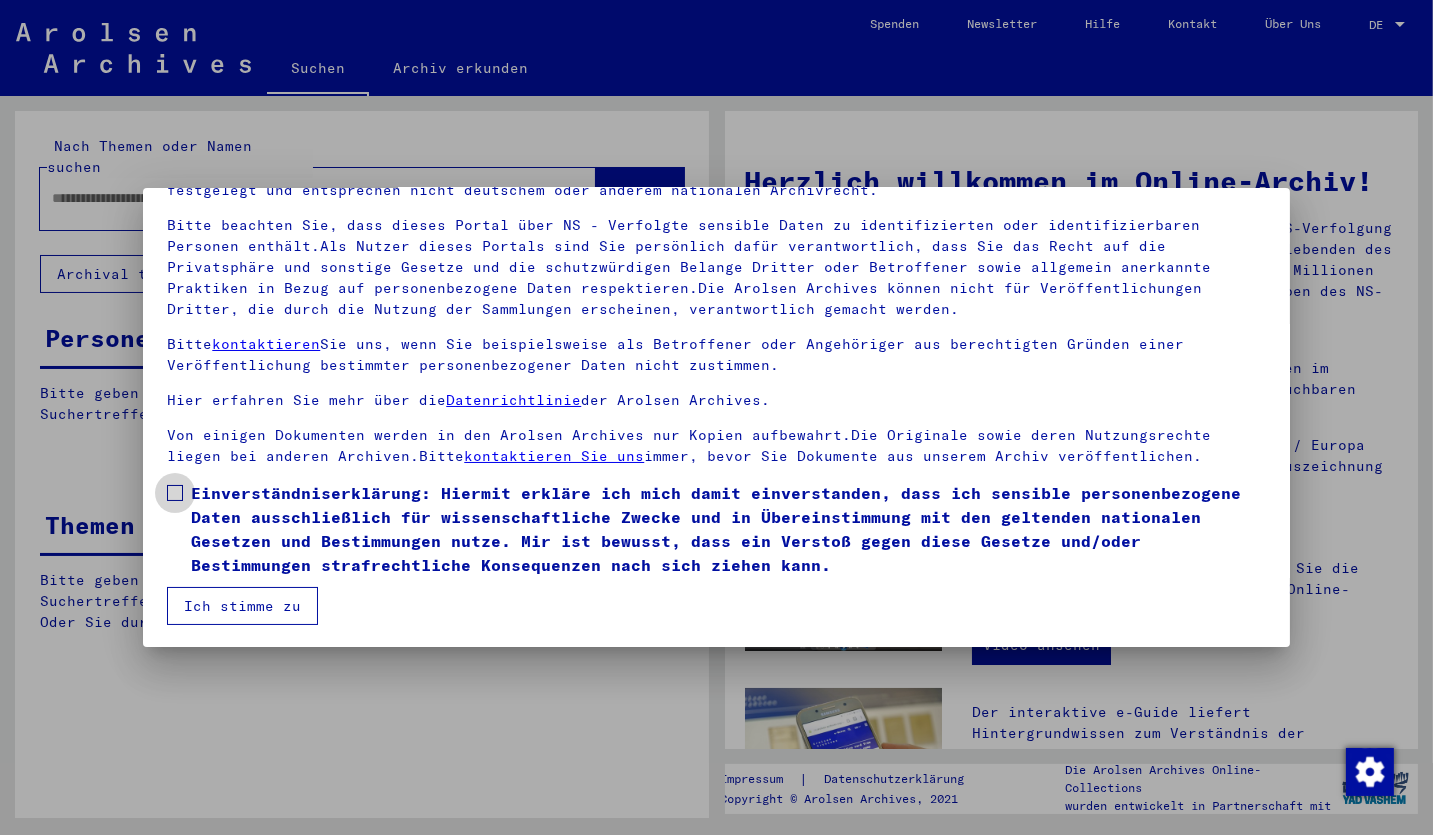 drag, startPoint x: 180, startPoint y: 484, endPoint x: 181, endPoint y: 500, distance: 16.03122 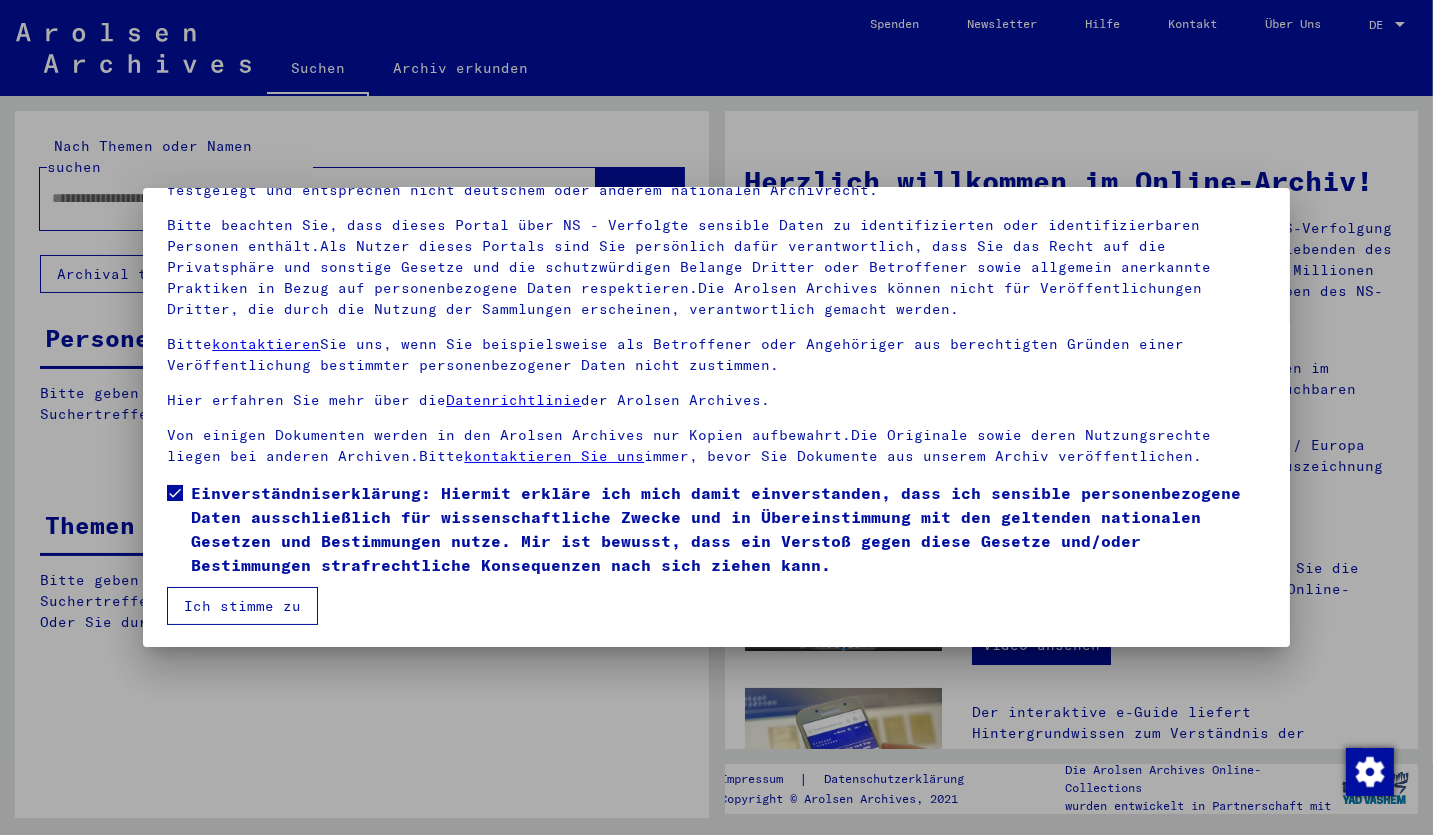 click on "Ich stimme zu" at bounding box center [242, 606] 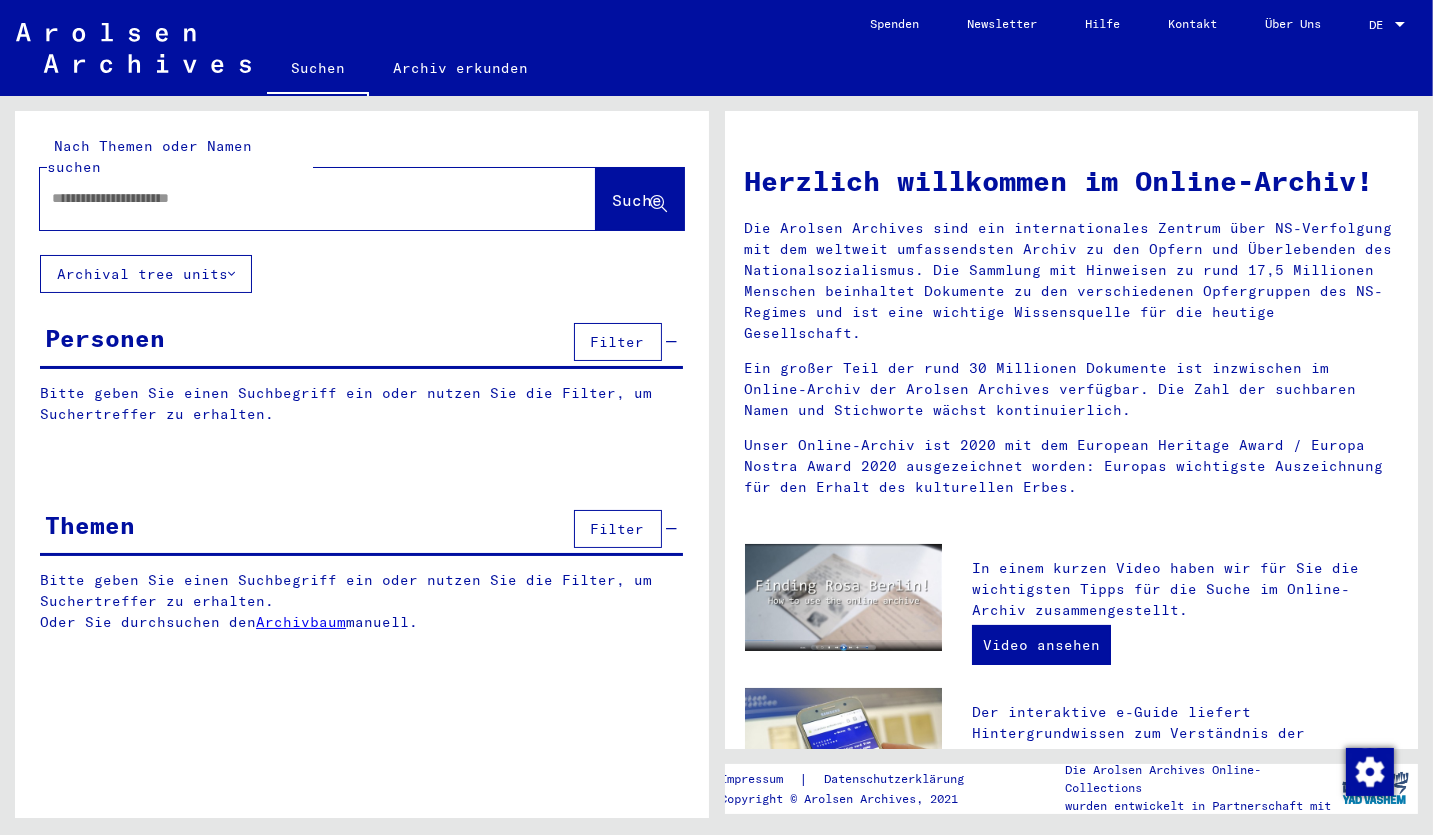 drag, startPoint x: 744, startPoint y: 272, endPoint x: 1380, endPoint y: 362, distance: 642.33636 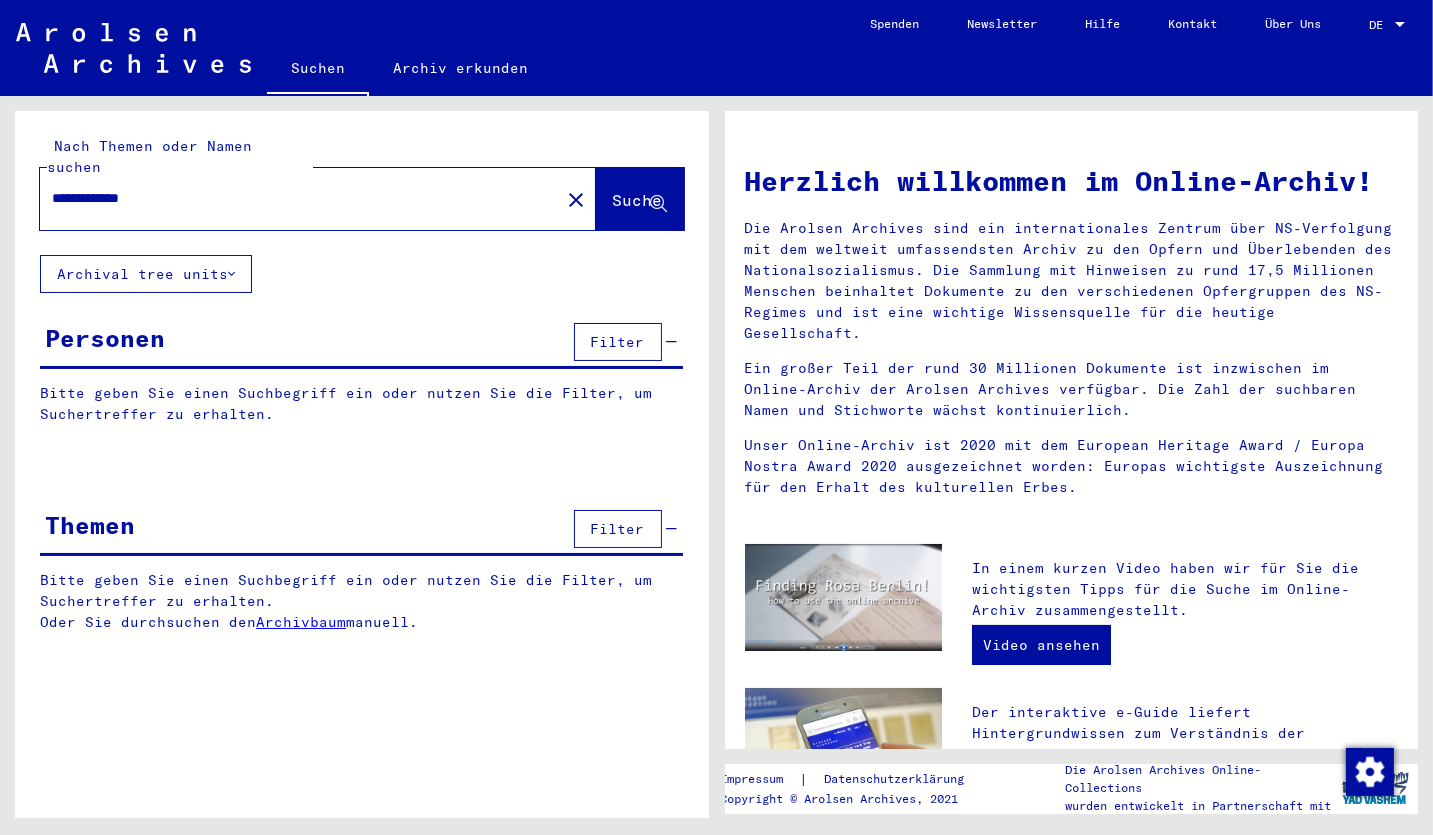 type on "**********" 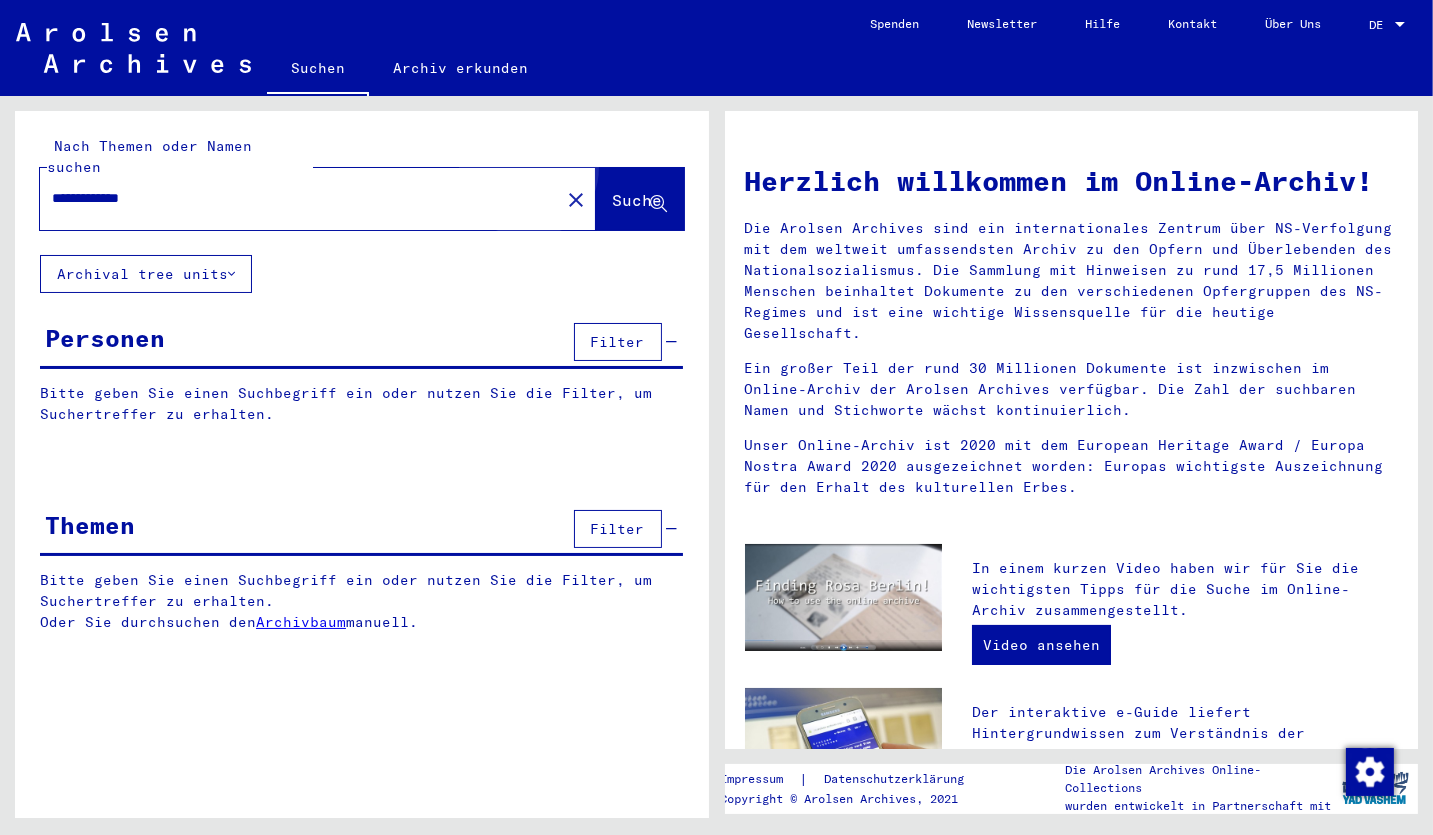 click on "Suche" 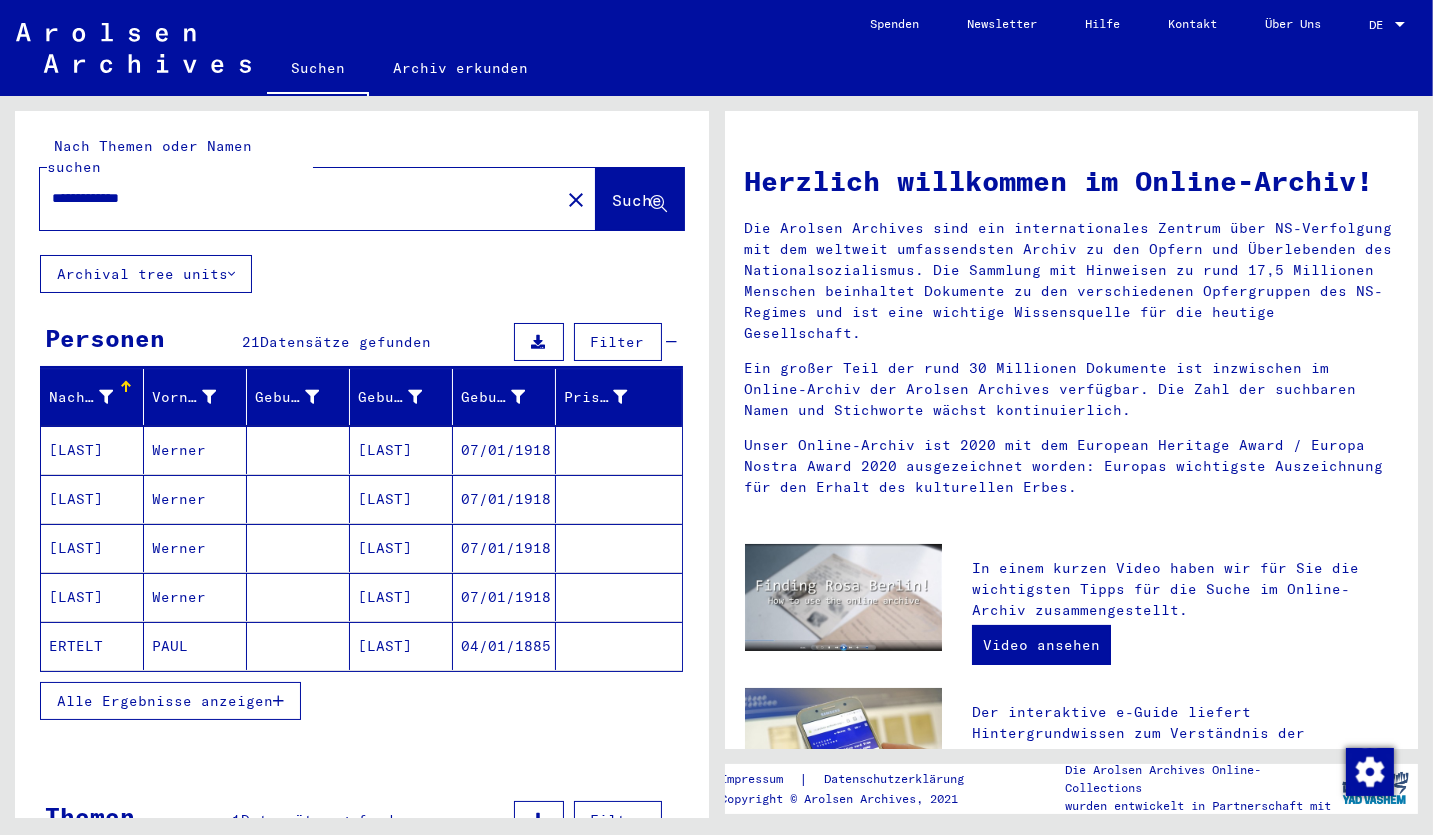 click on "Alle Ergebnisse anzeigen" at bounding box center (165, 701) 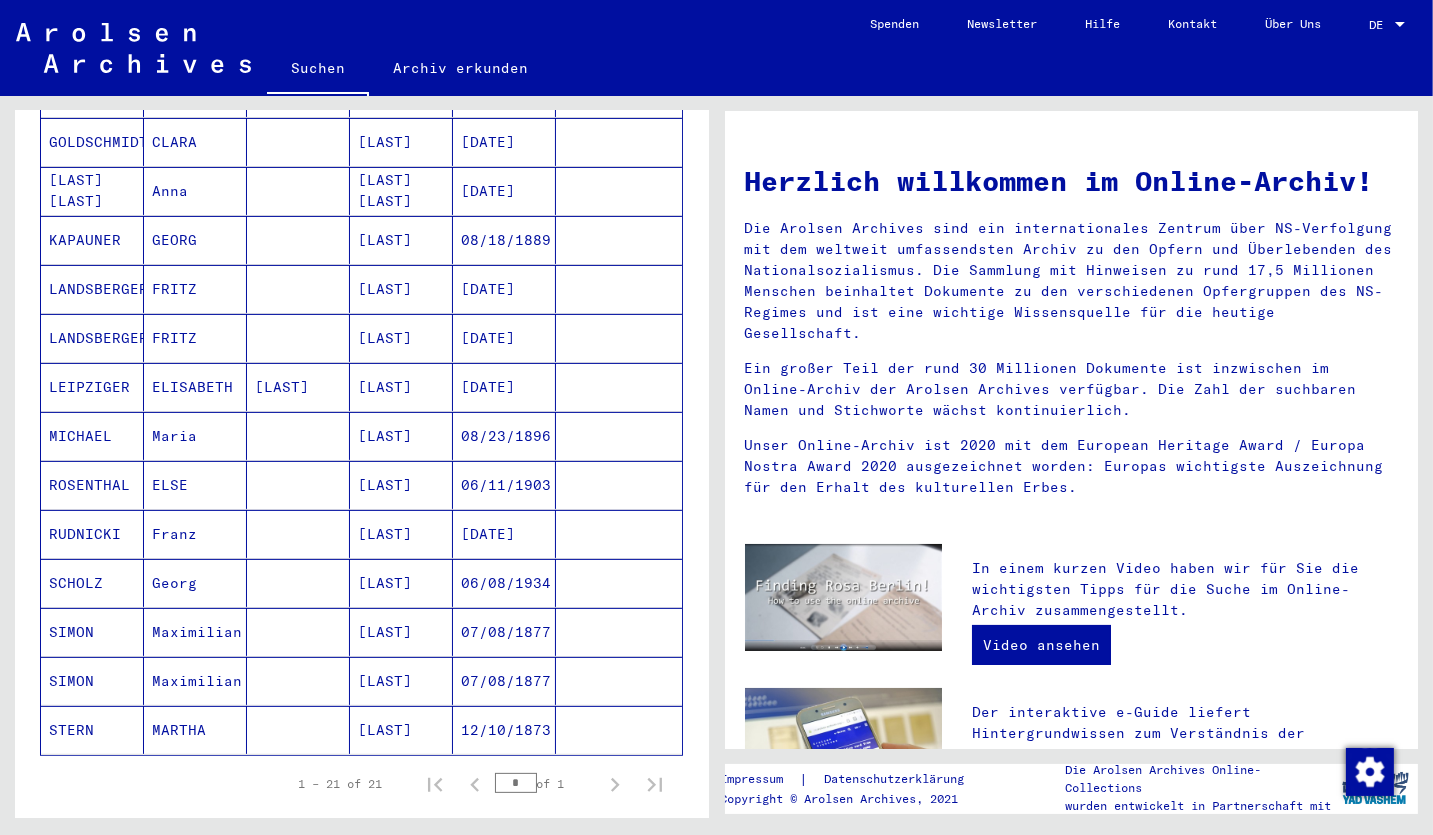 scroll, scrollTop: 800, scrollLeft: 0, axis: vertical 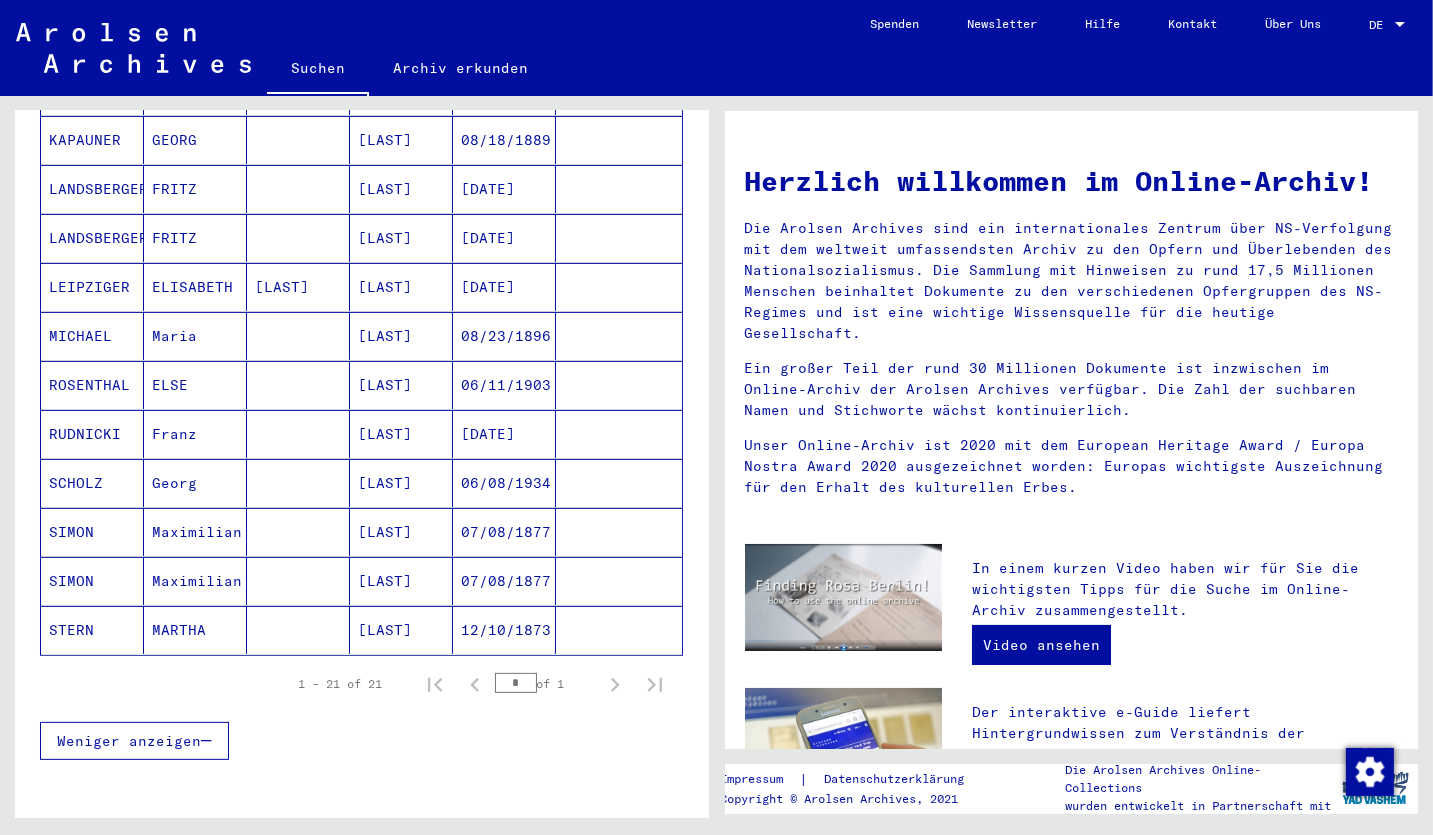 click on "Georg" at bounding box center [195, 532] 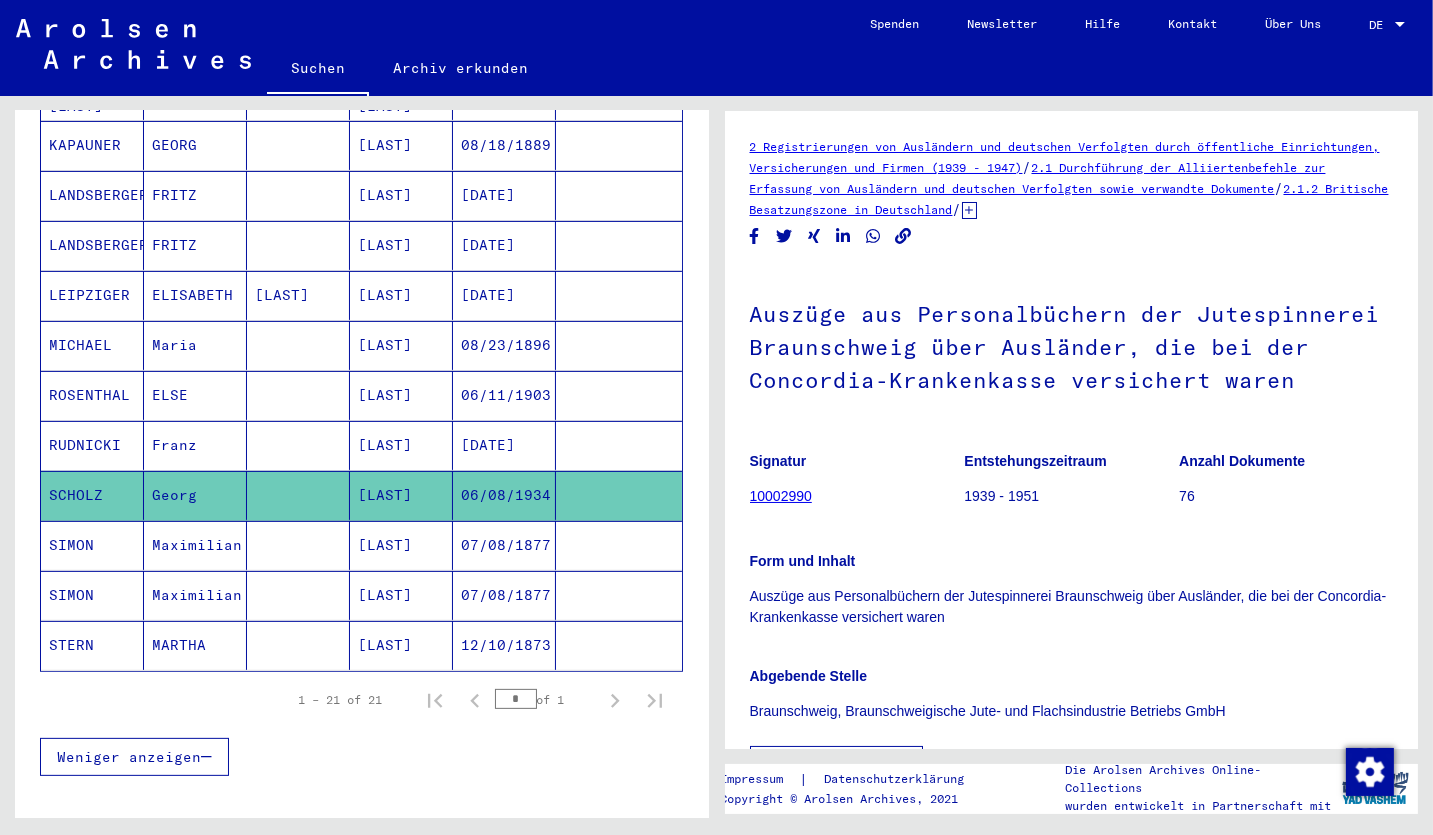 scroll, scrollTop: 0, scrollLeft: 0, axis: both 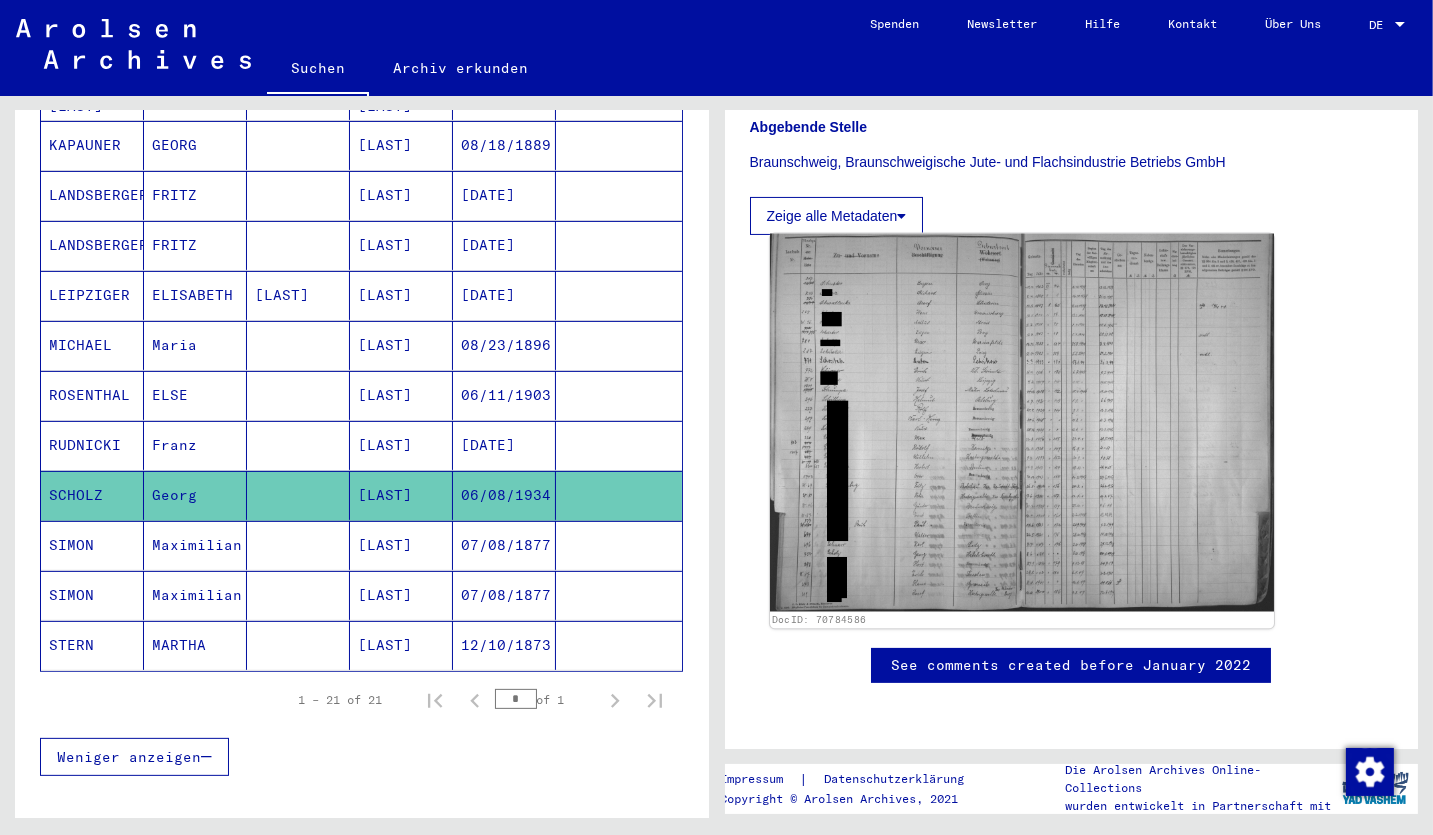 click 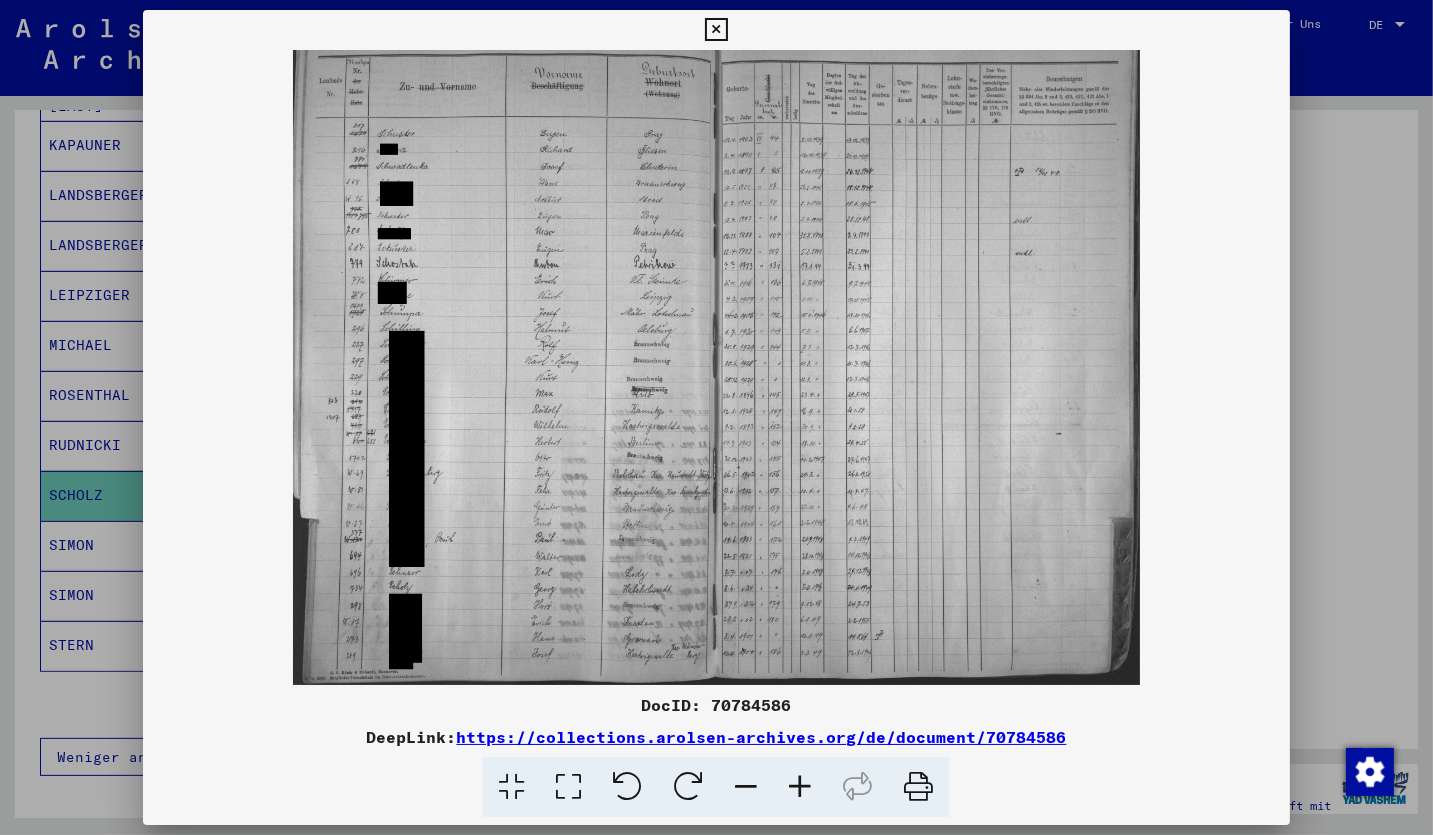 click at bounding box center [800, 787] 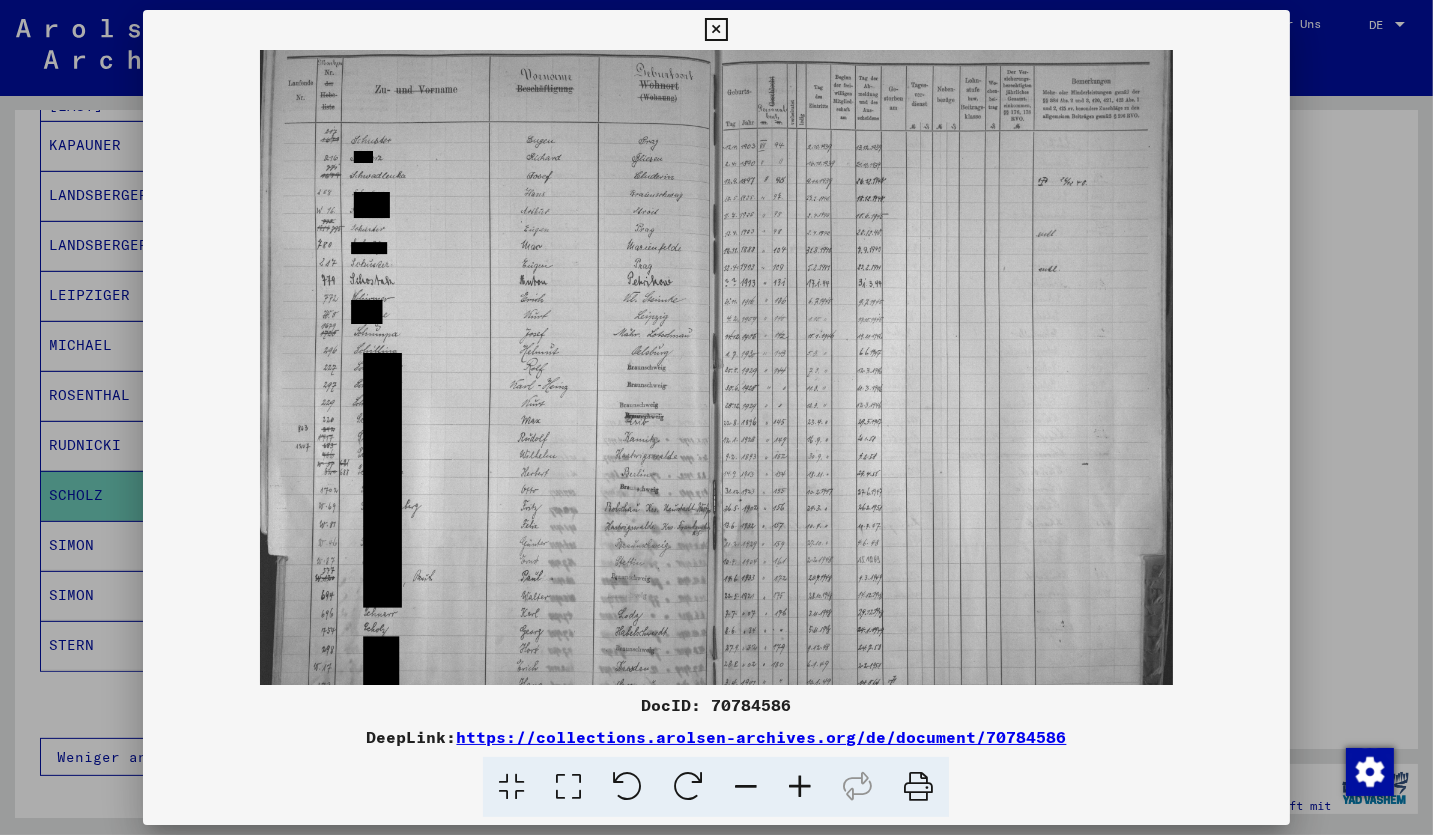 click at bounding box center [800, 787] 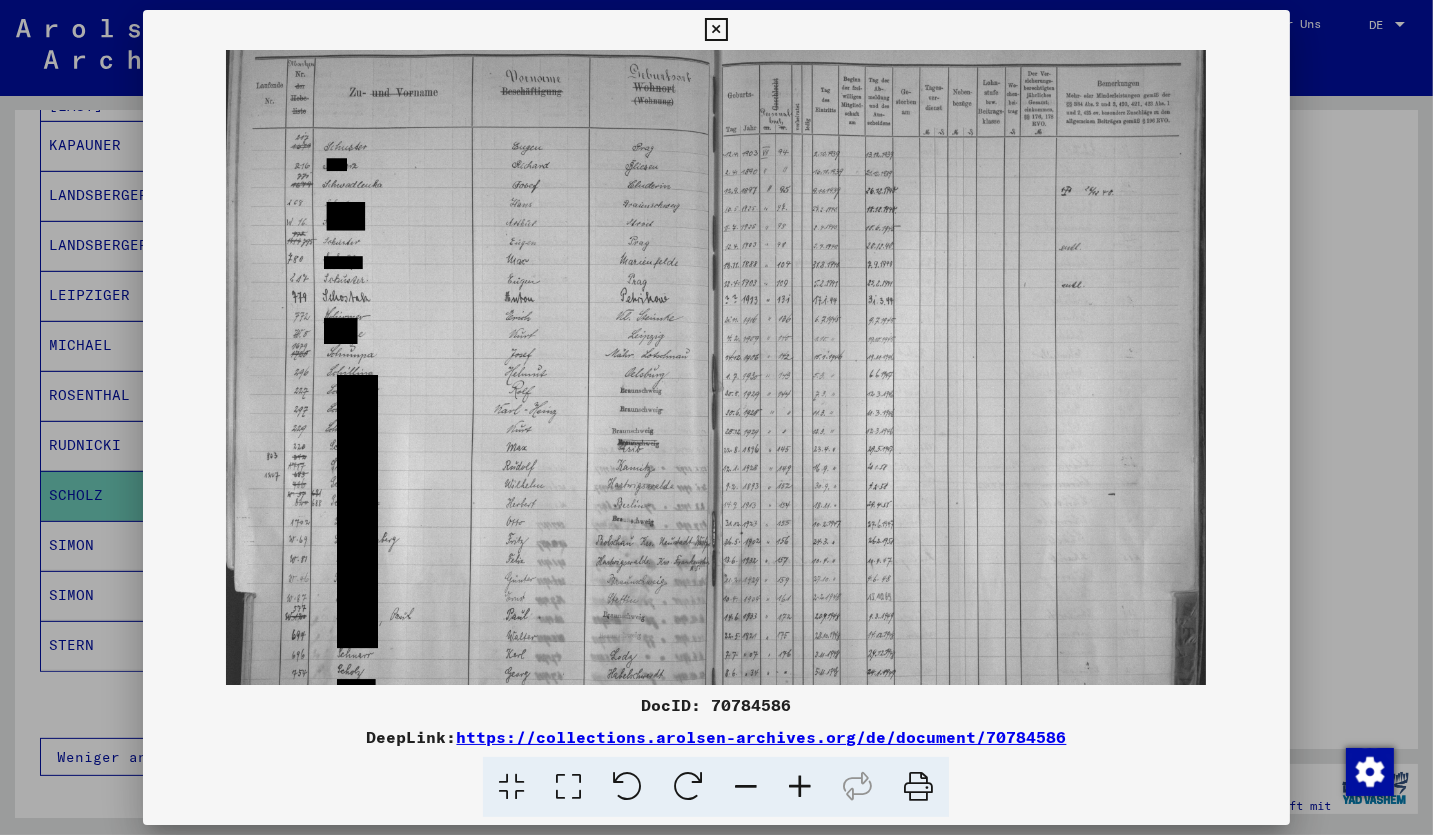 click at bounding box center (800, 787) 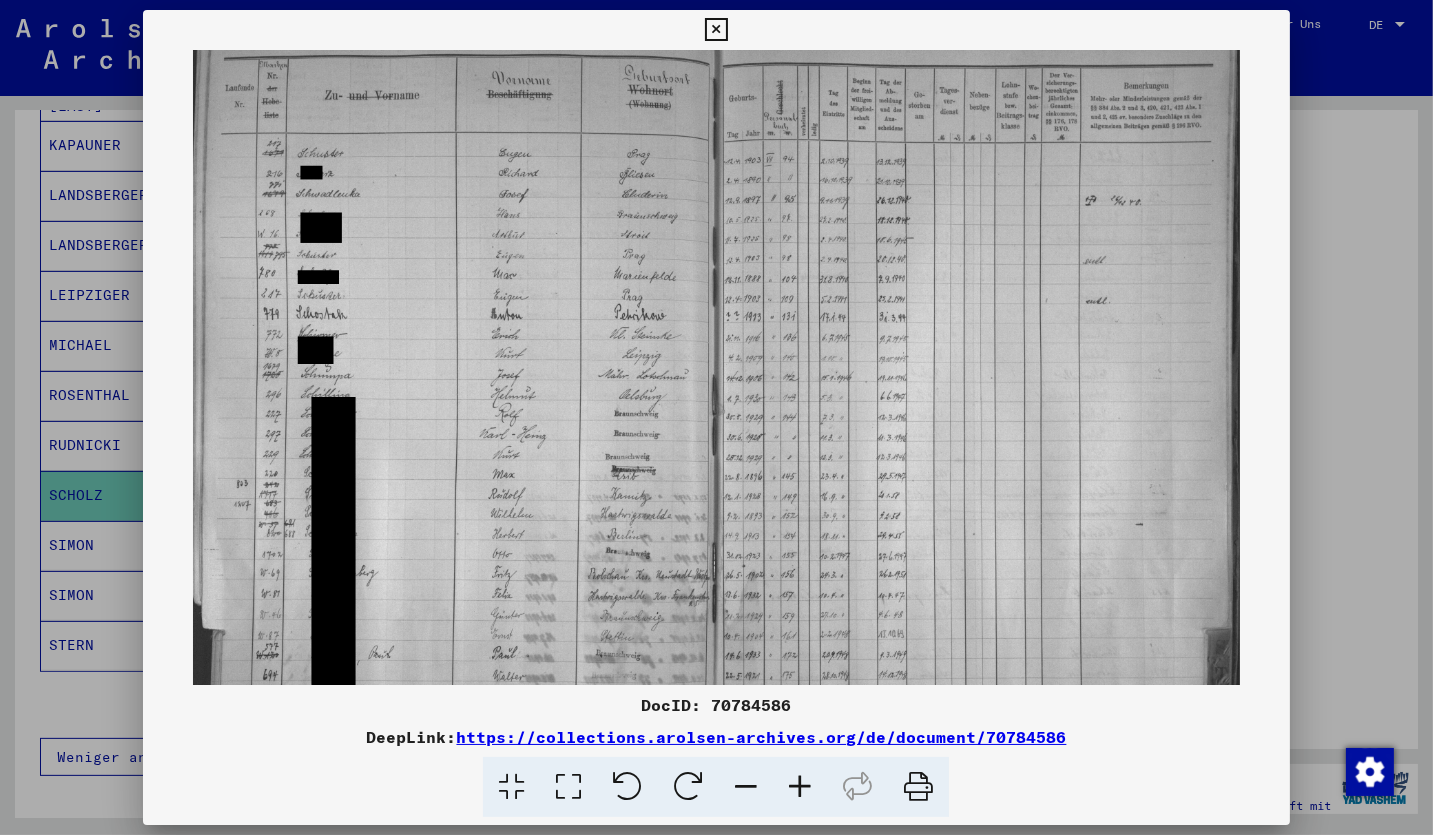 click at bounding box center [800, 787] 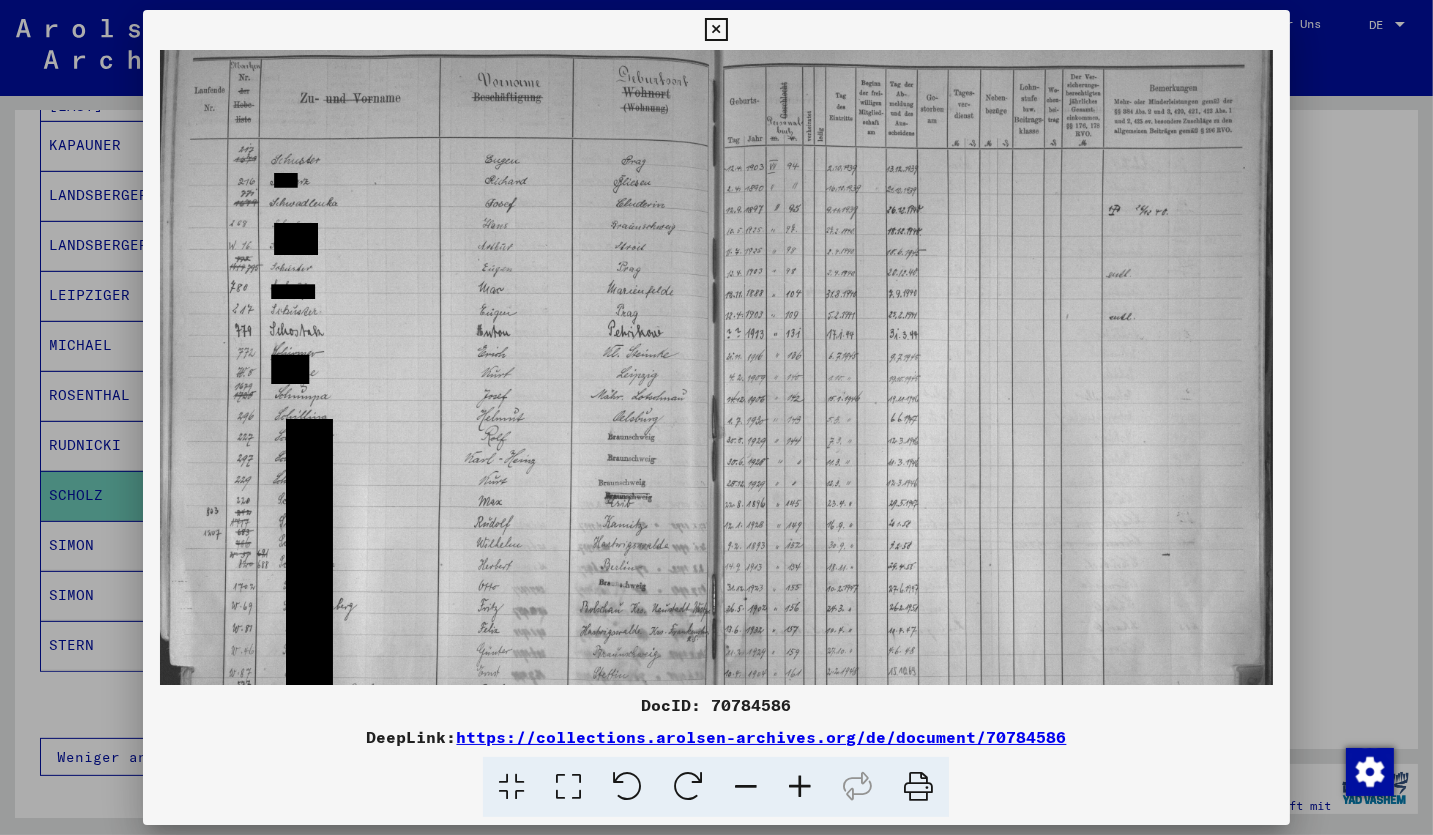 click at bounding box center [800, 787] 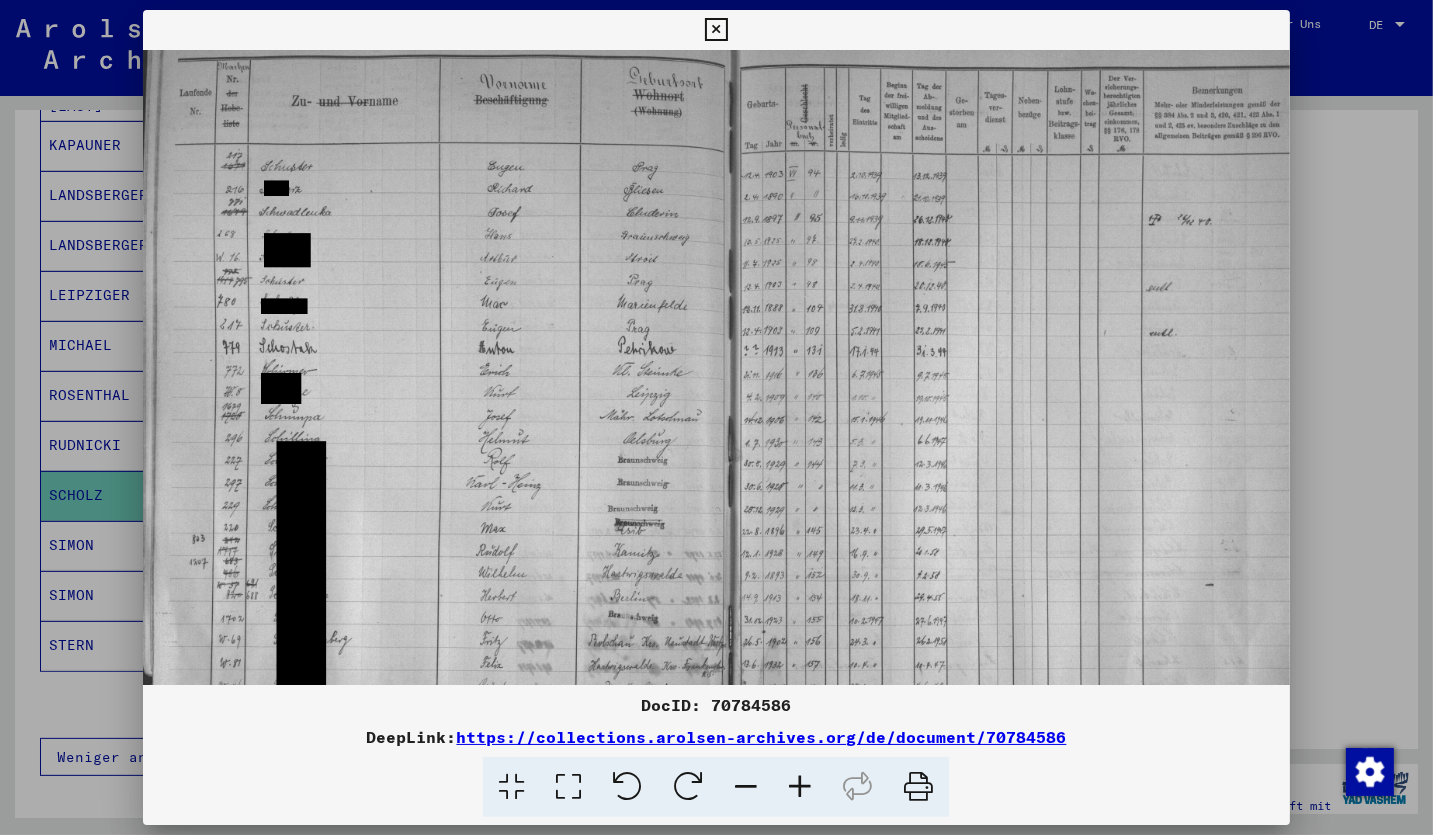 click at bounding box center (800, 787) 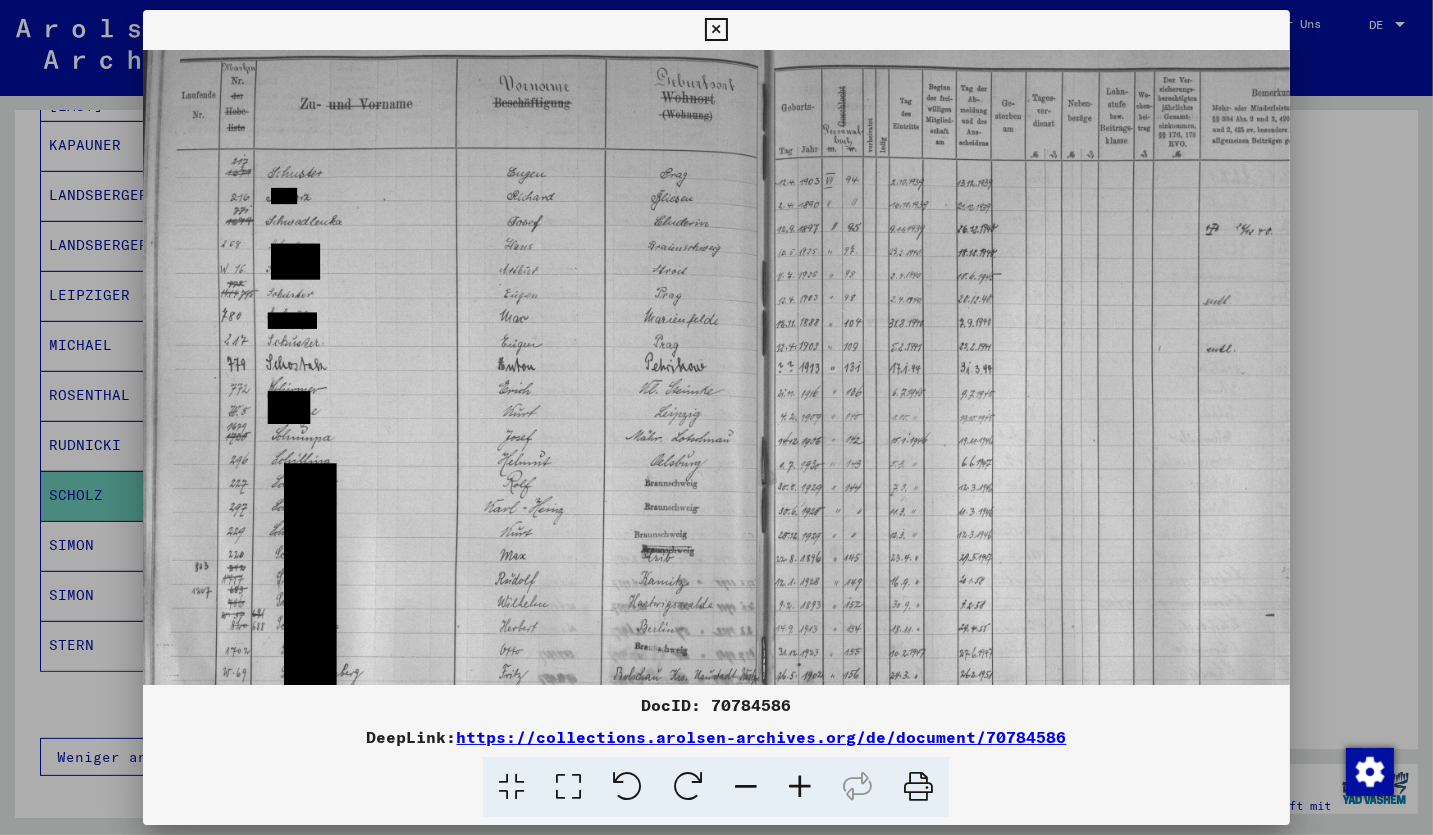 click at bounding box center [800, 787] 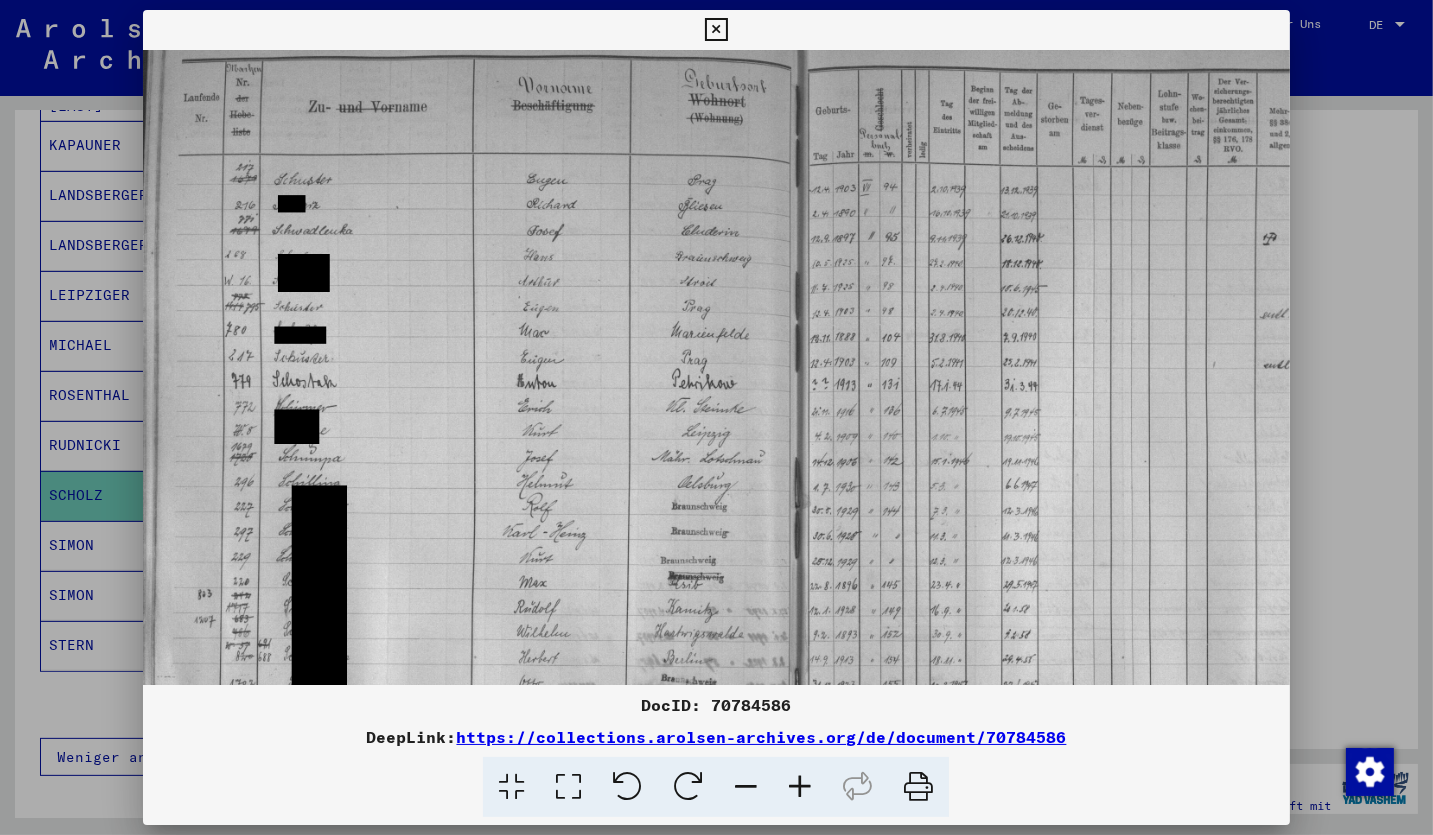 click at bounding box center [800, 787] 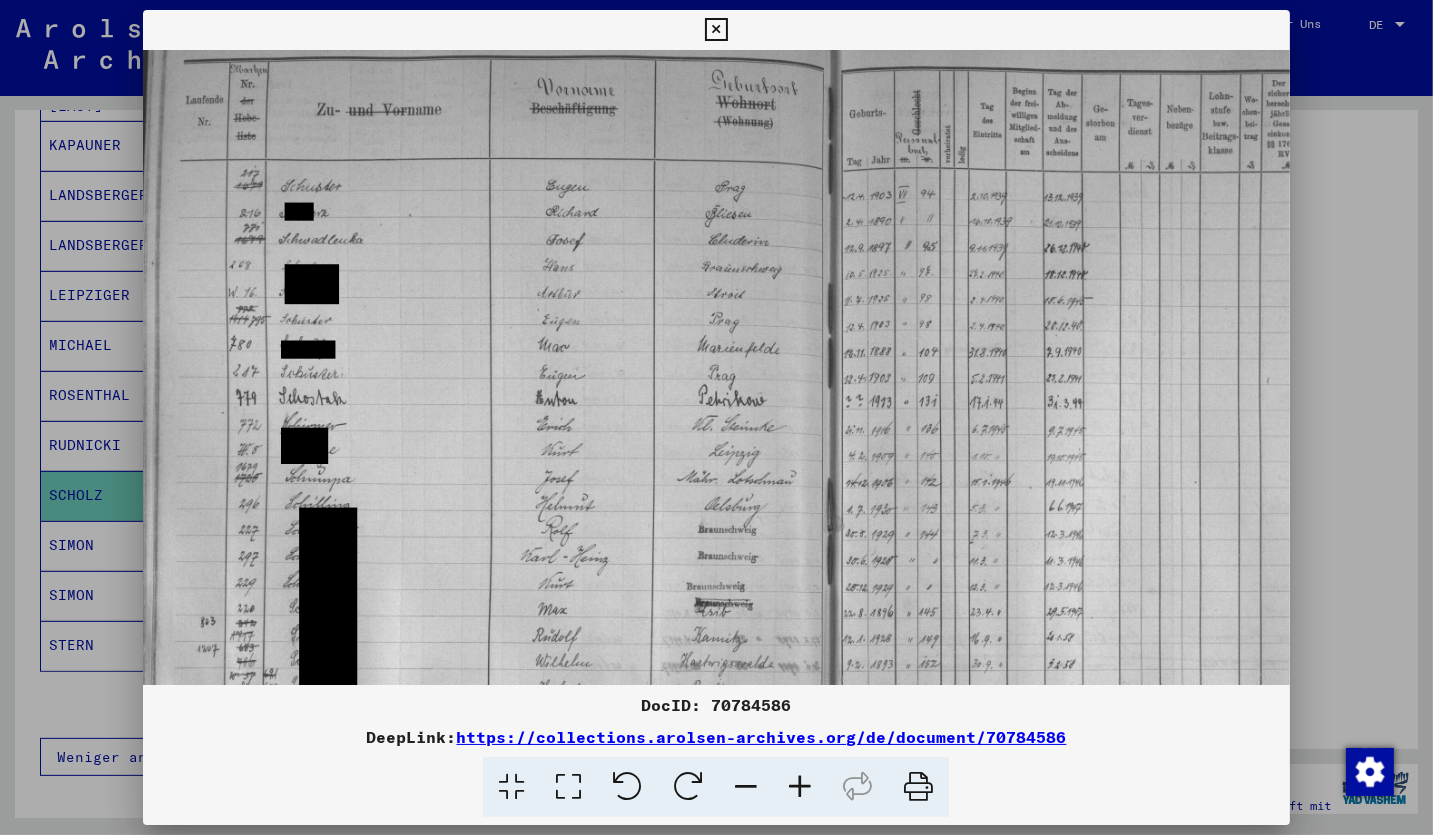 click at bounding box center (800, 787) 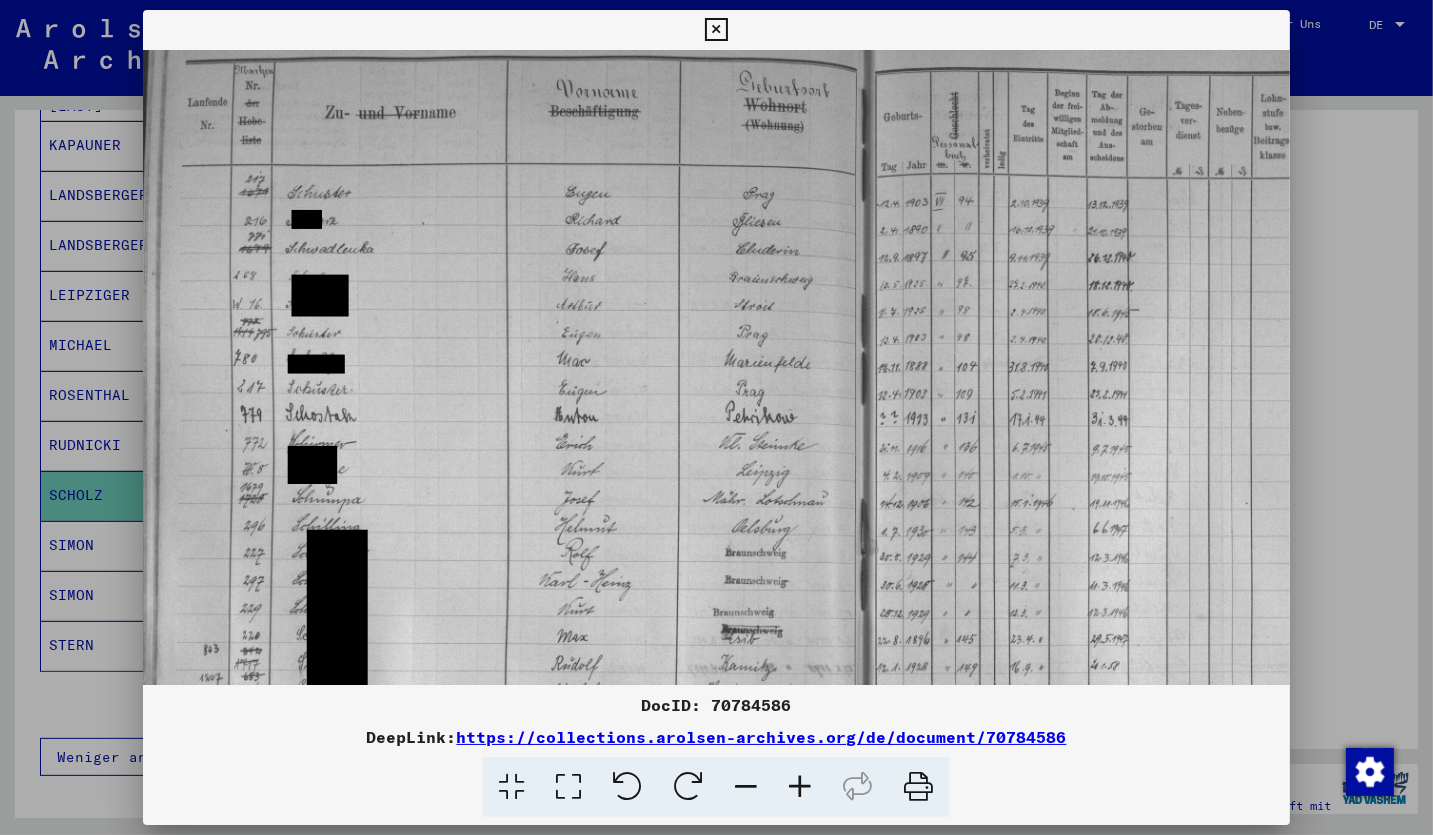 click at bounding box center [800, 787] 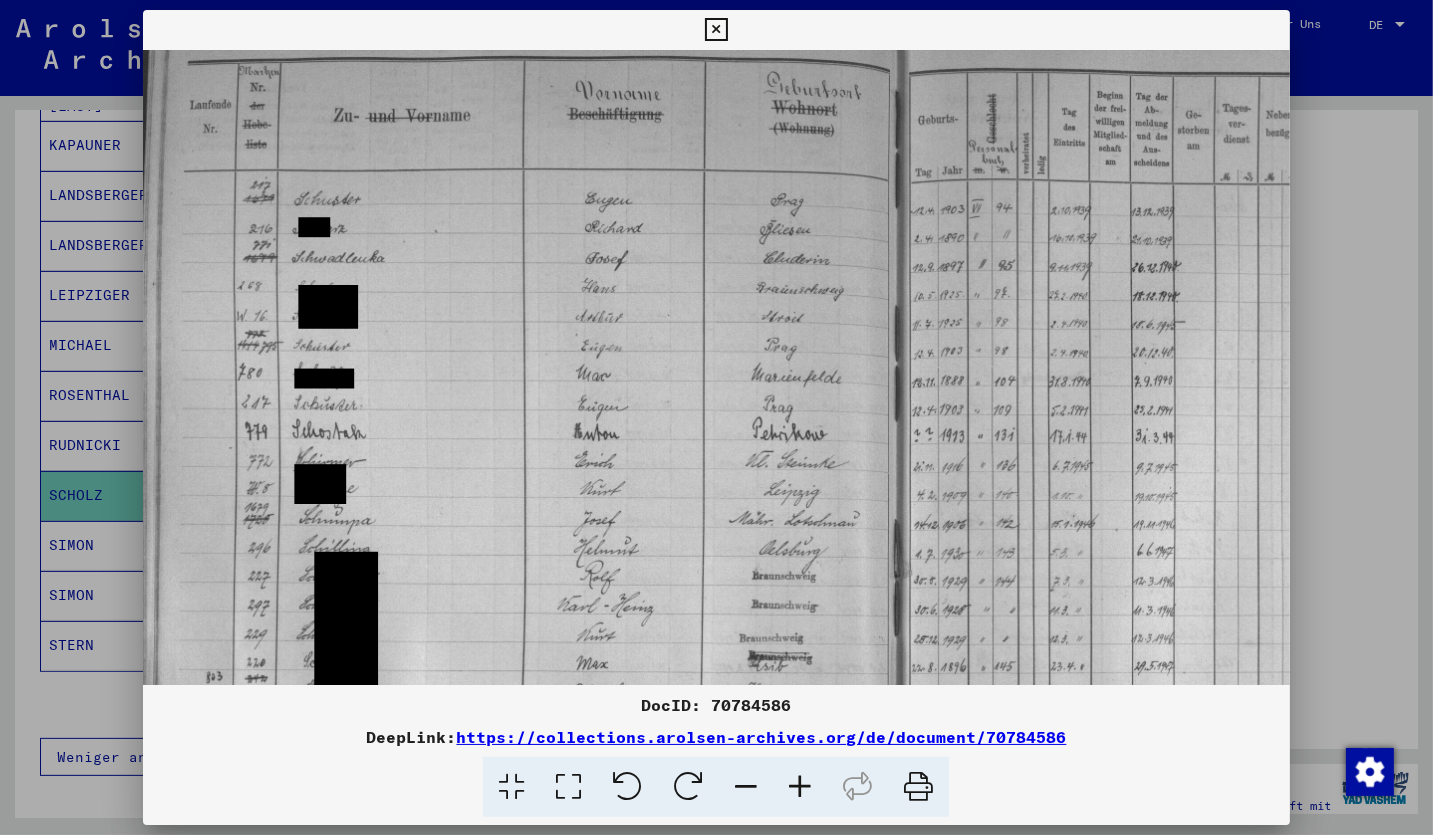 click at bounding box center (800, 787) 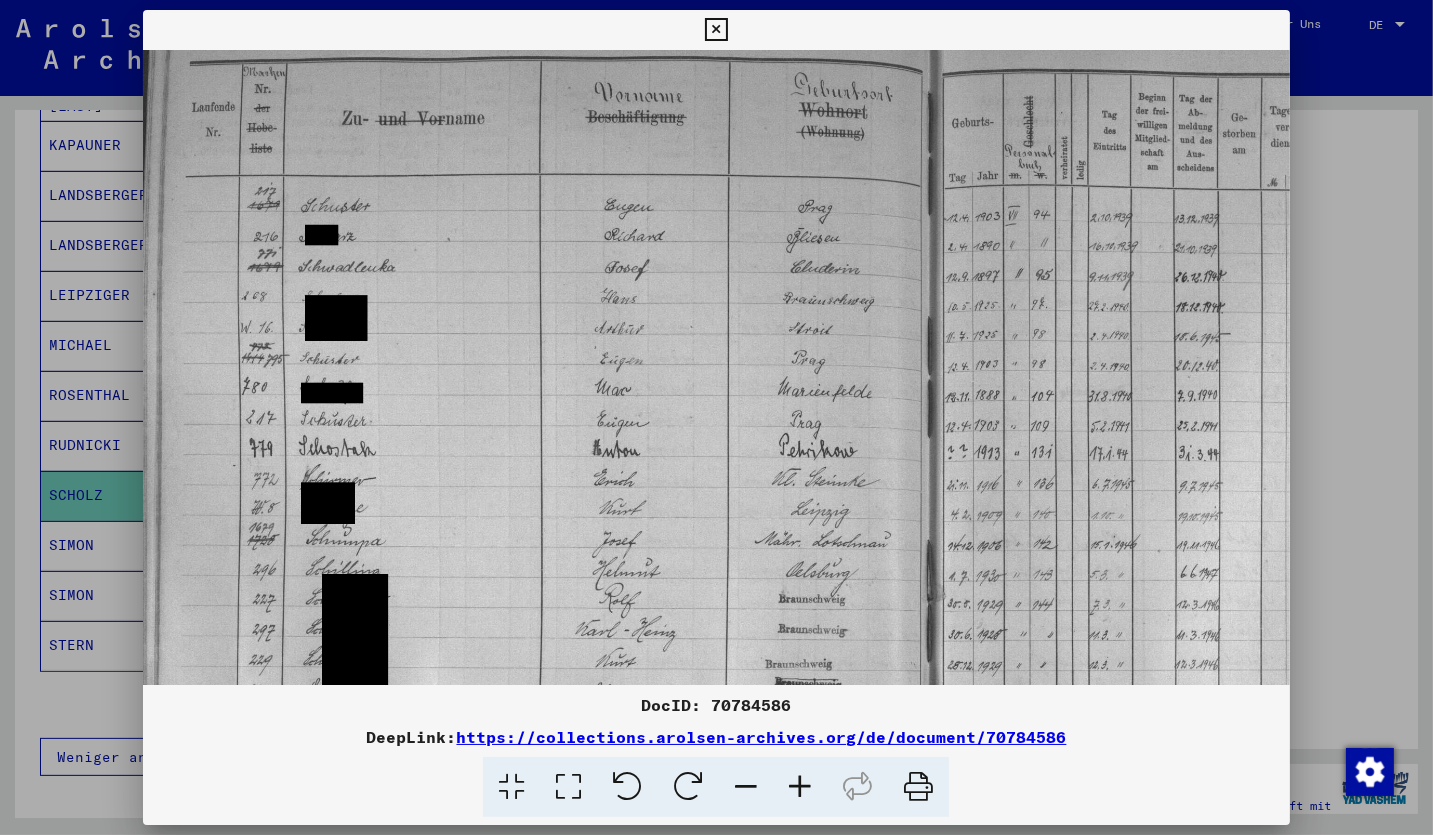 click at bounding box center (800, 787) 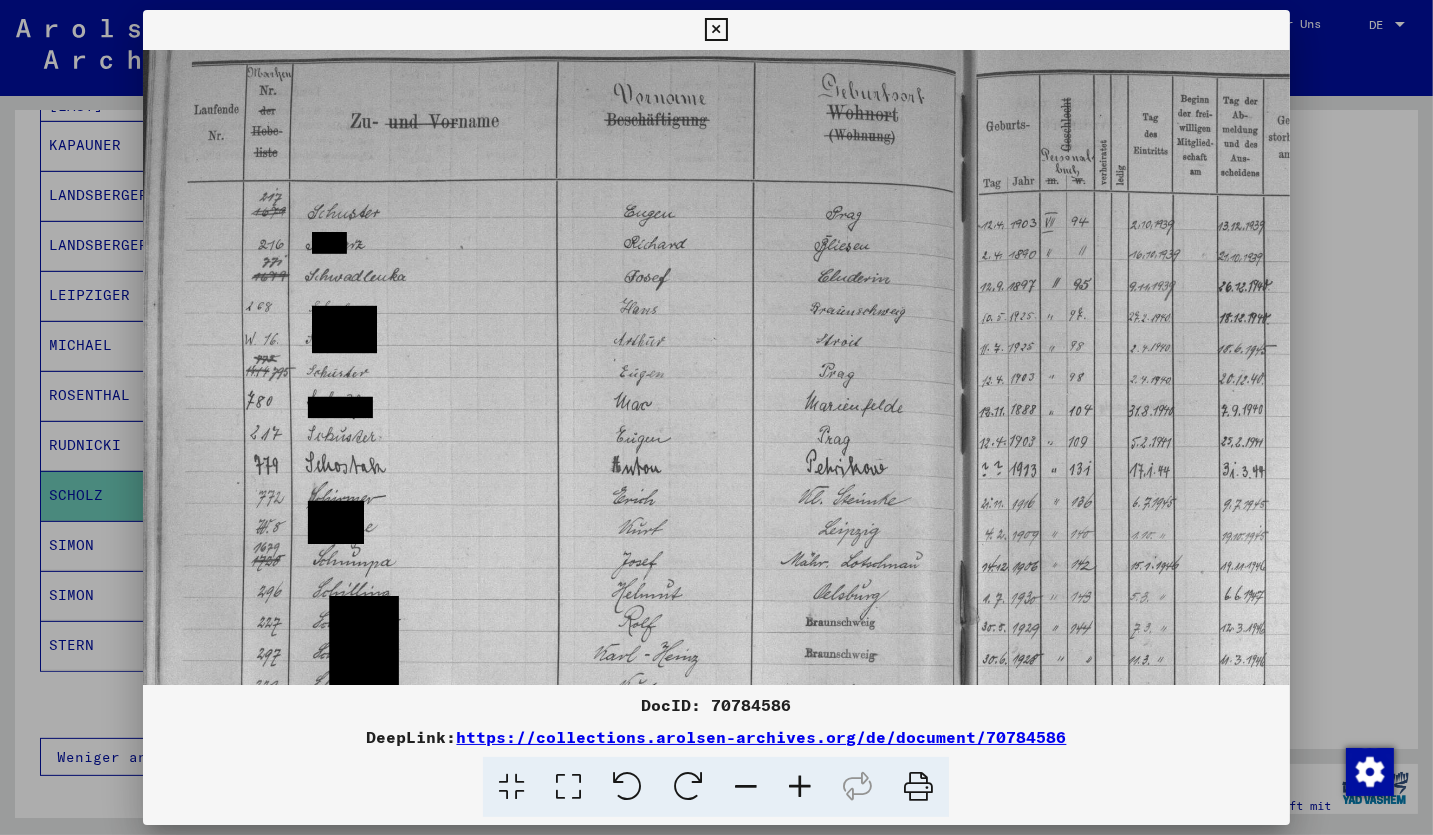 click at bounding box center (800, 787) 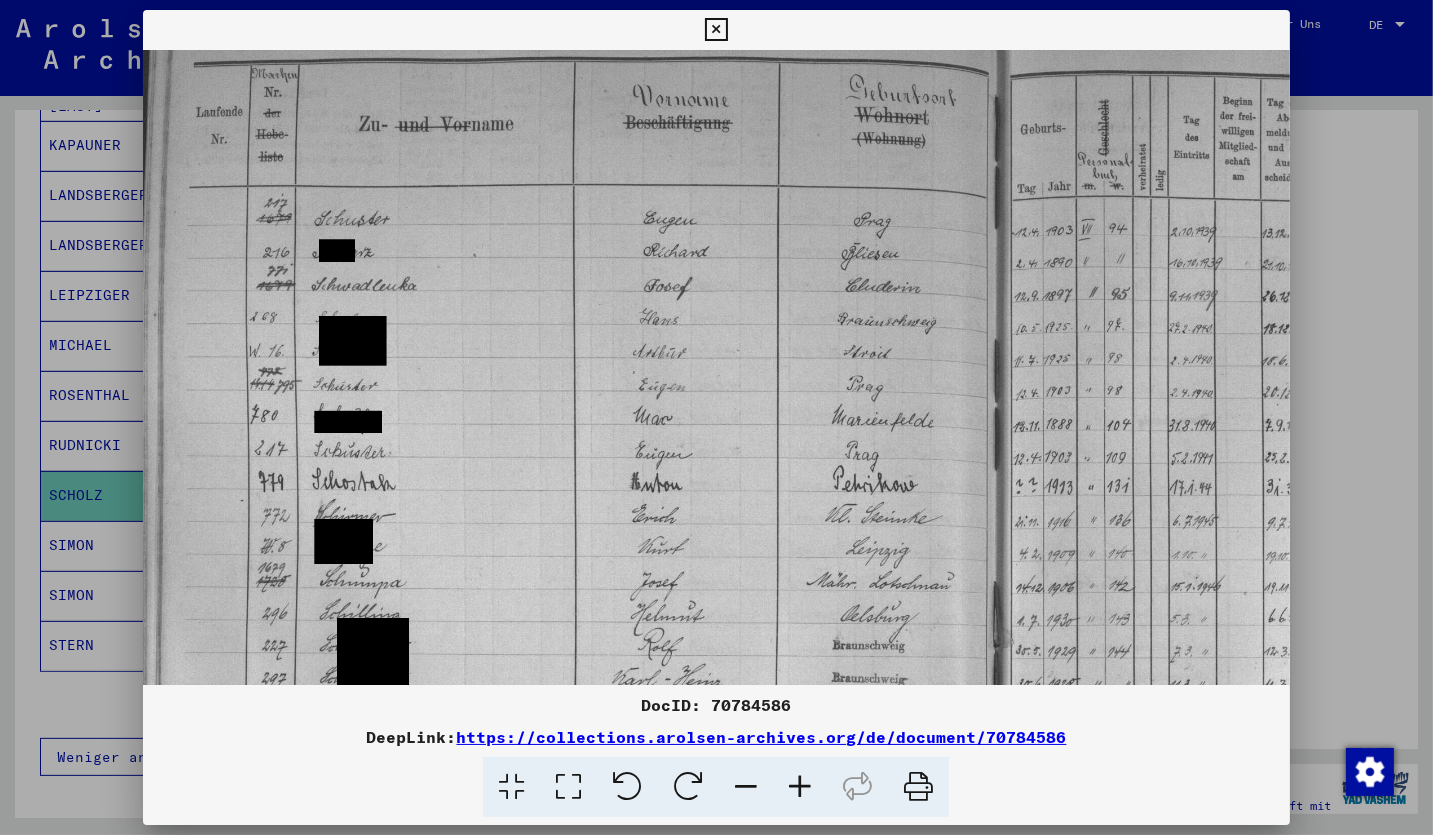 click at bounding box center [800, 787] 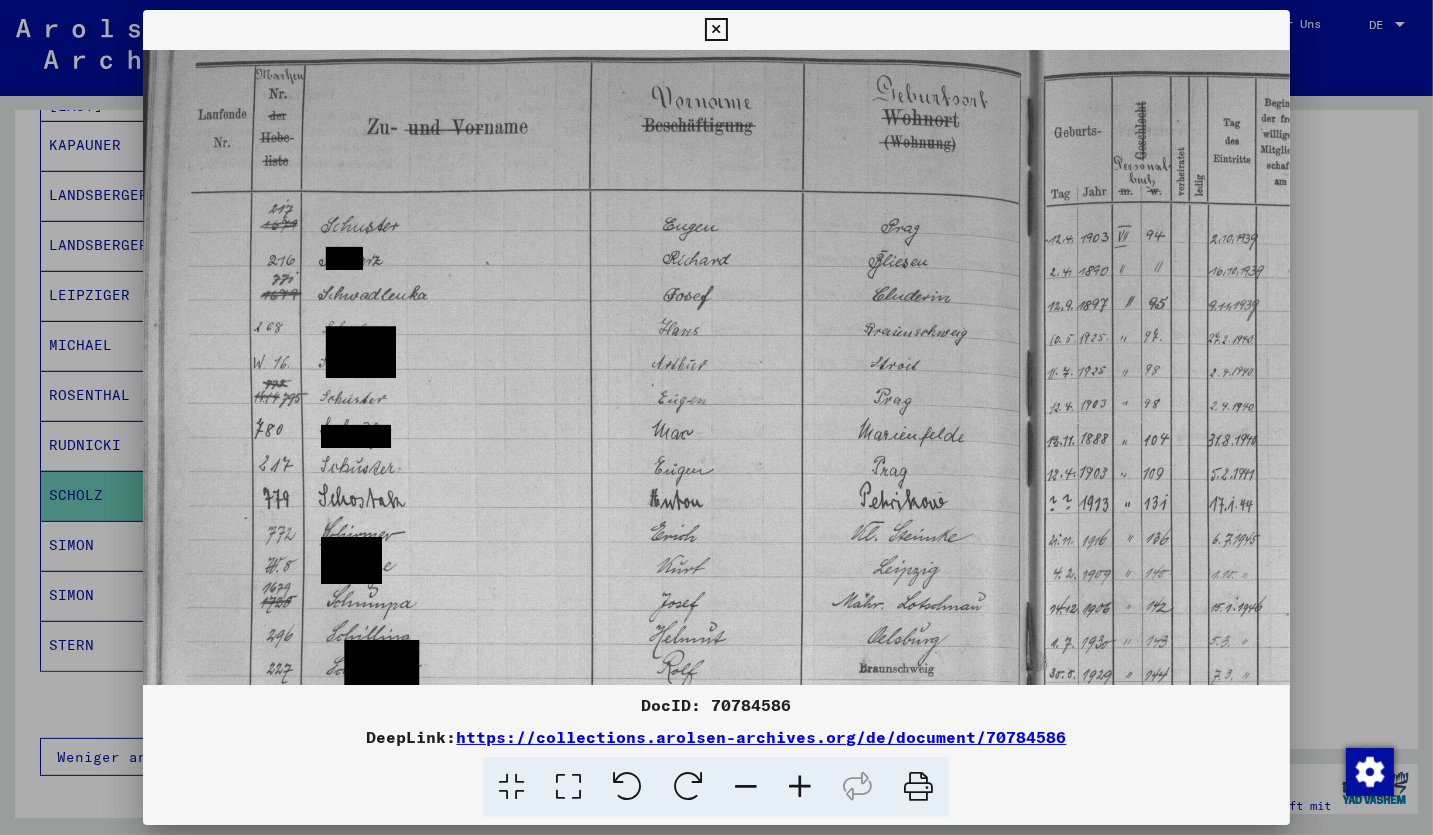 click at bounding box center [800, 787] 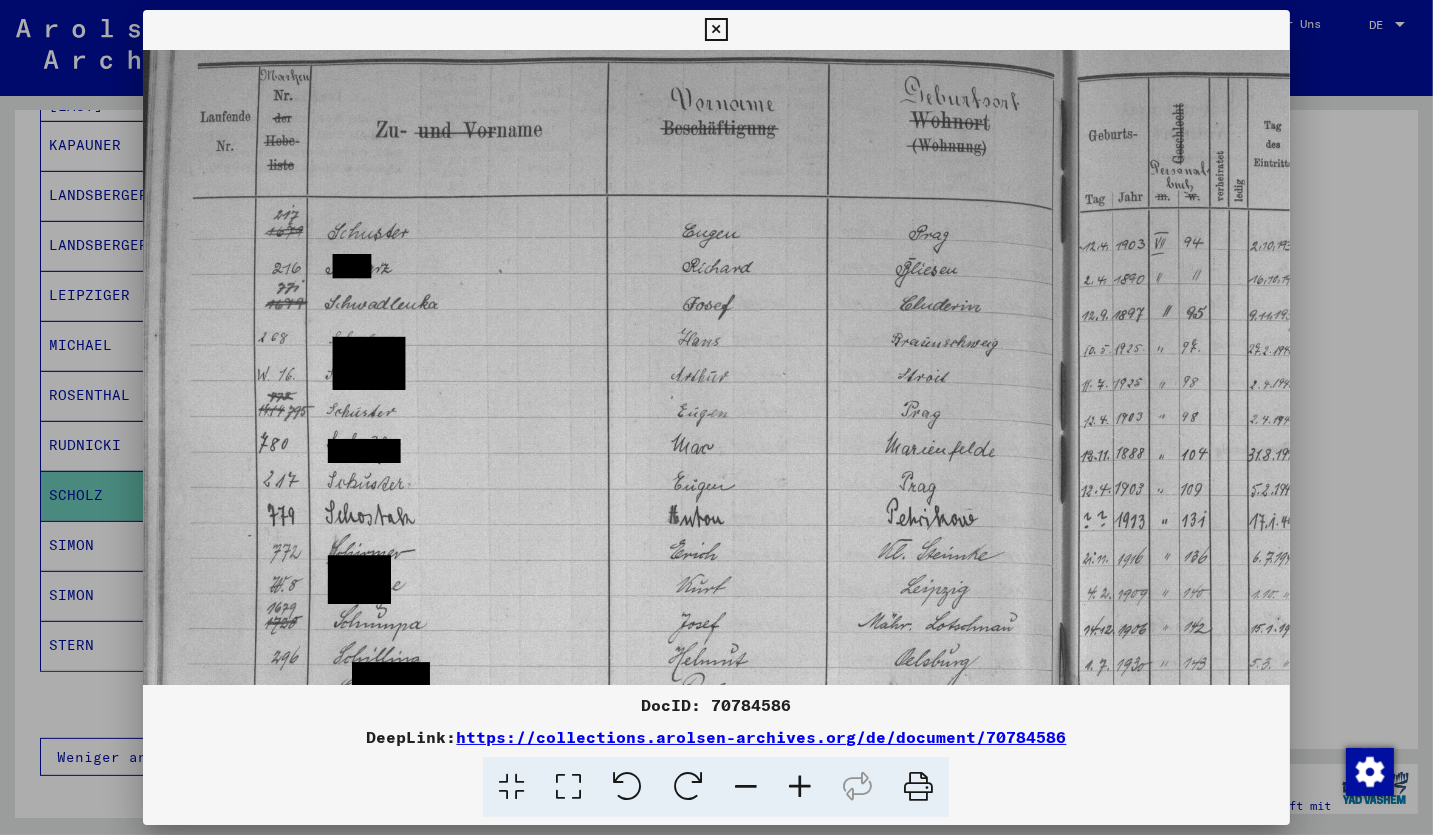 click at bounding box center (800, 787) 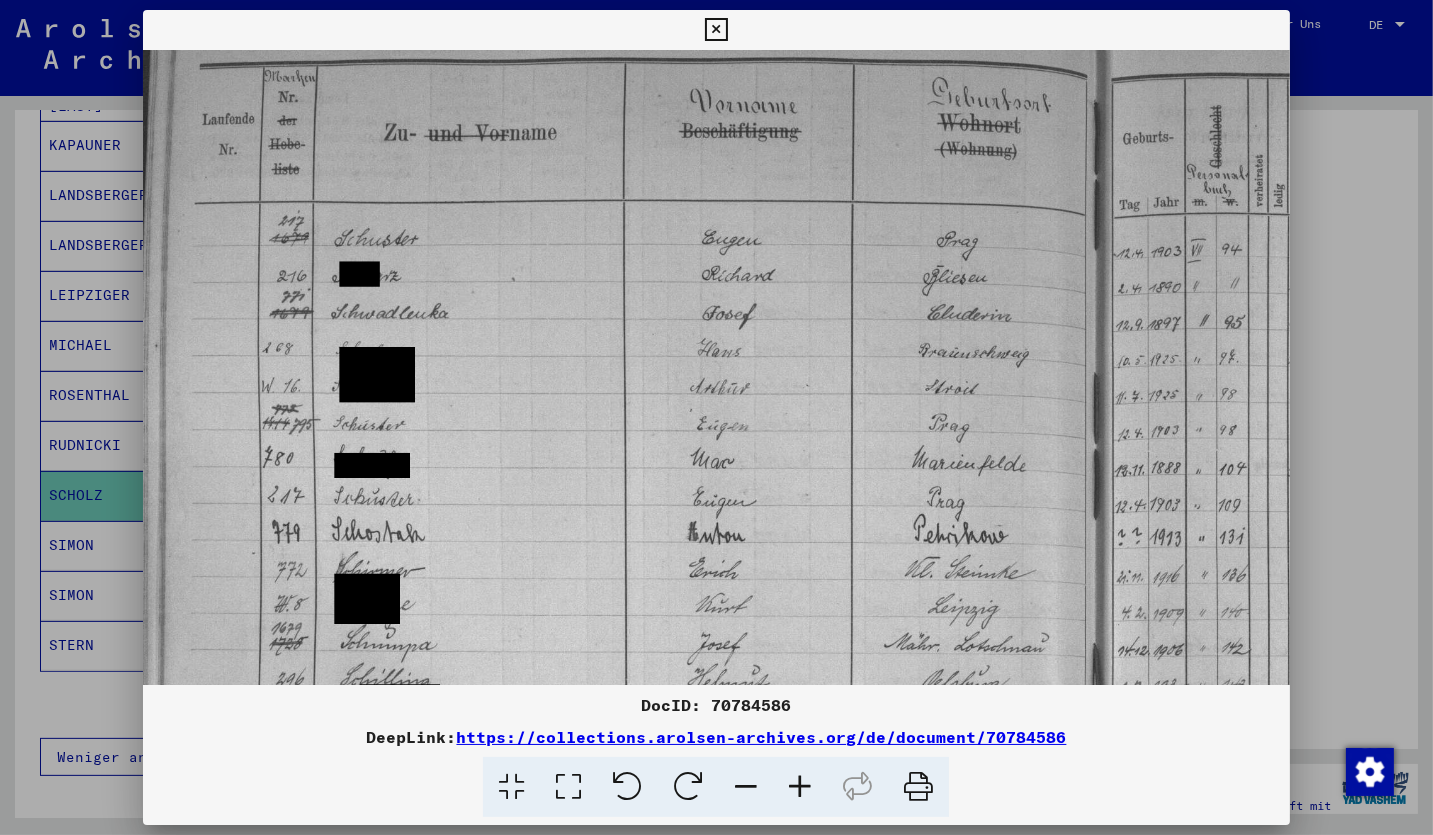 click at bounding box center (800, 787) 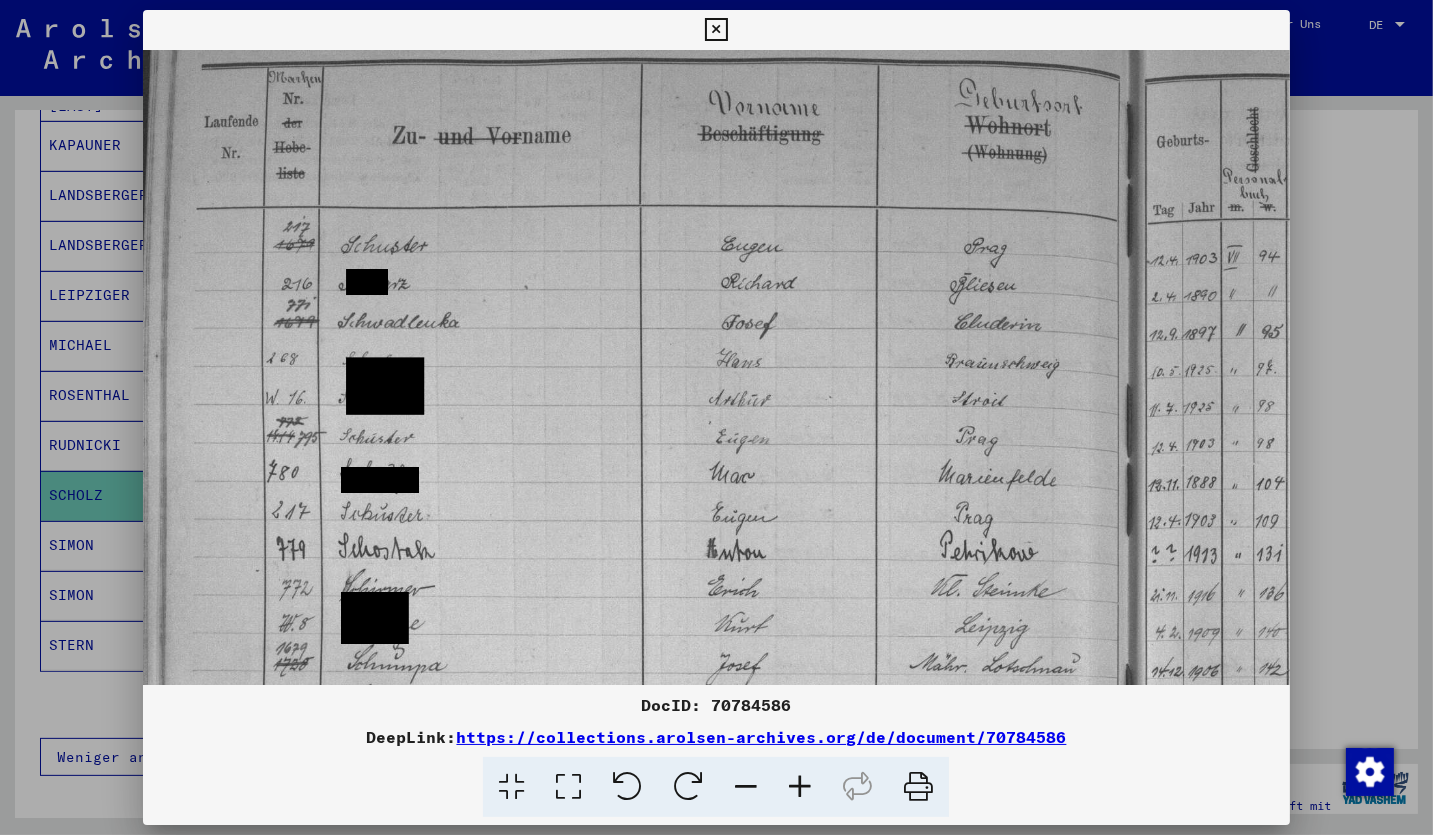 click at bounding box center [800, 787] 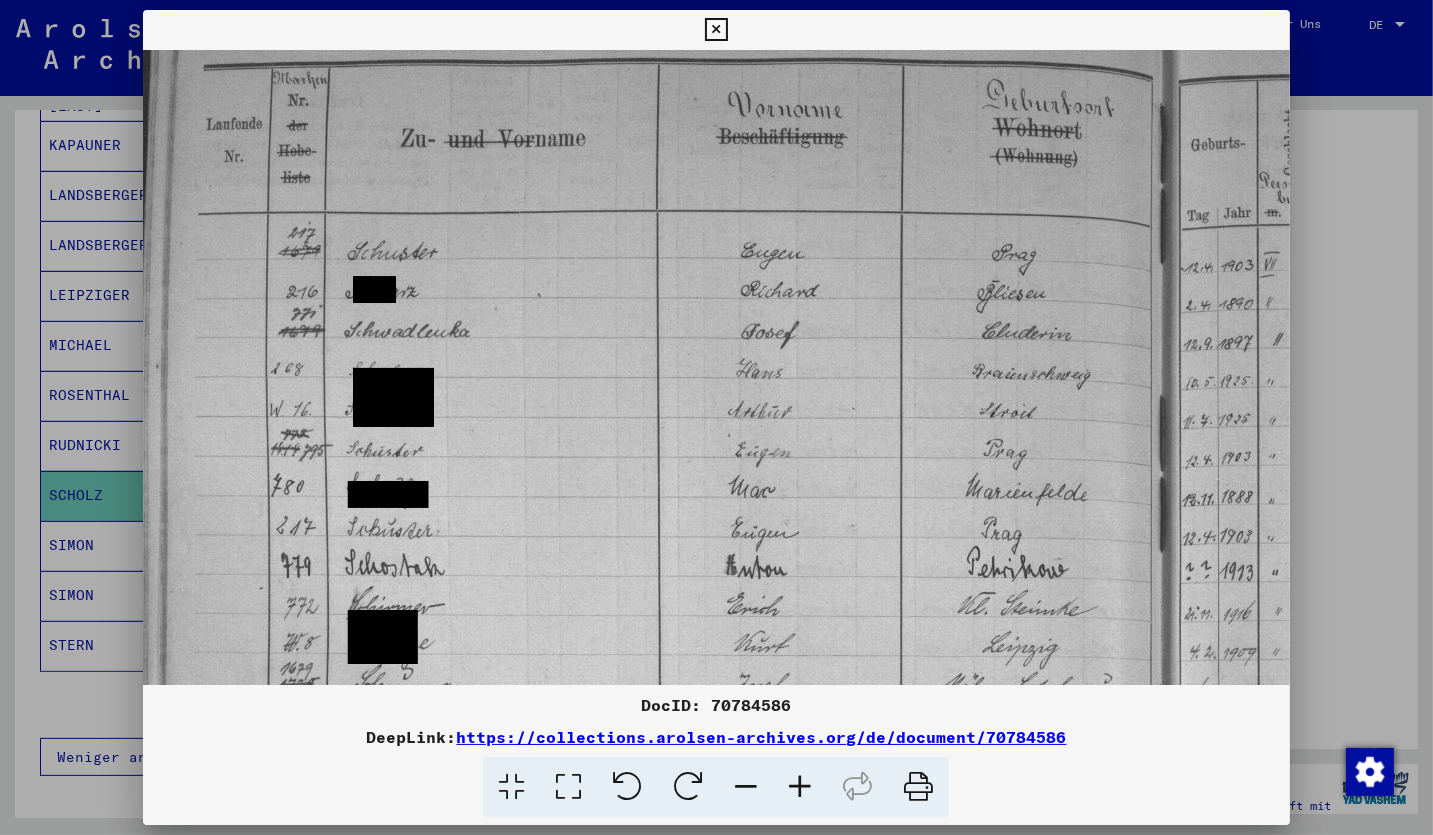 click at bounding box center [800, 787] 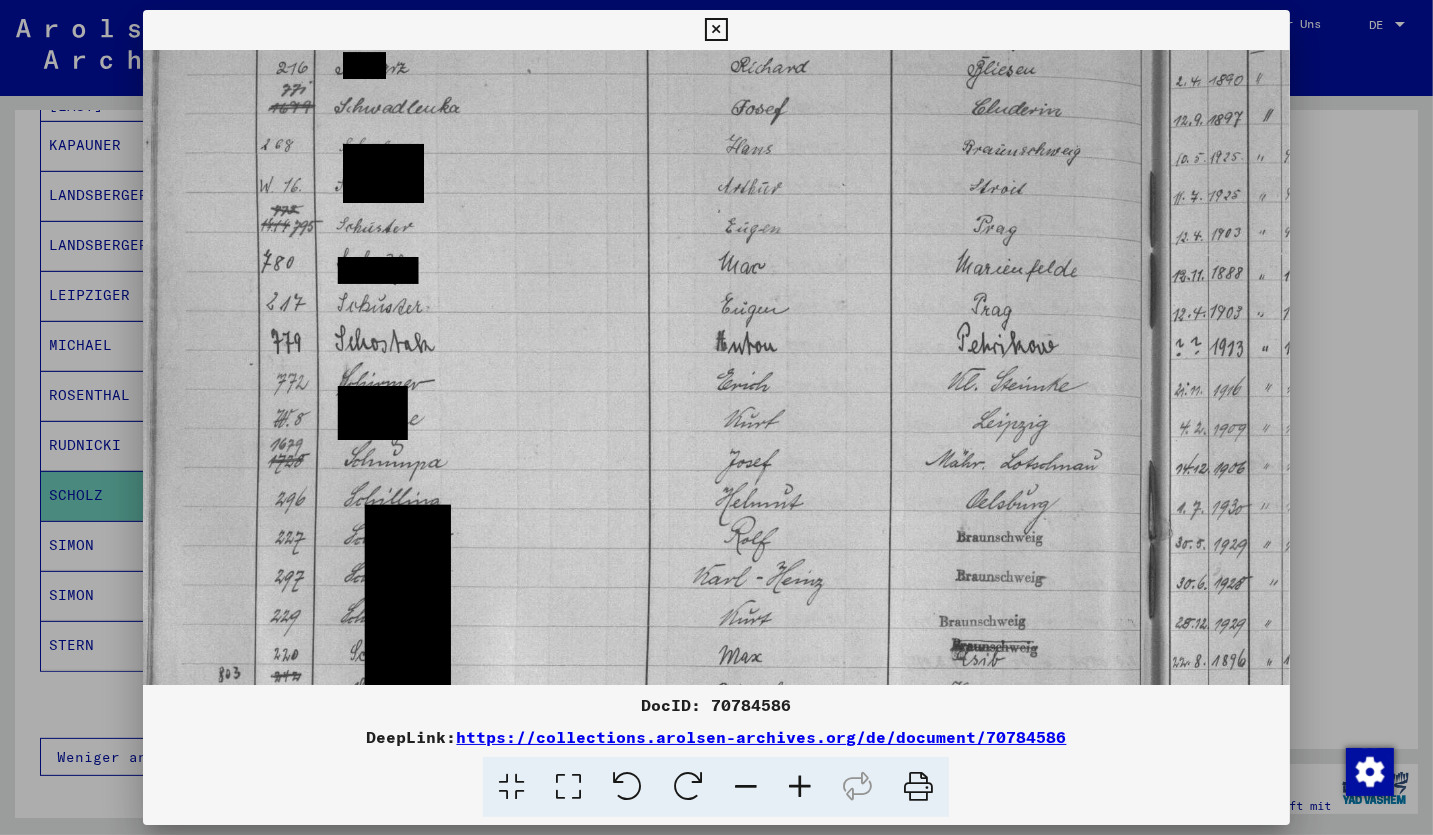 scroll, scrollTop: 338, scrollLeft: 1, axis: both 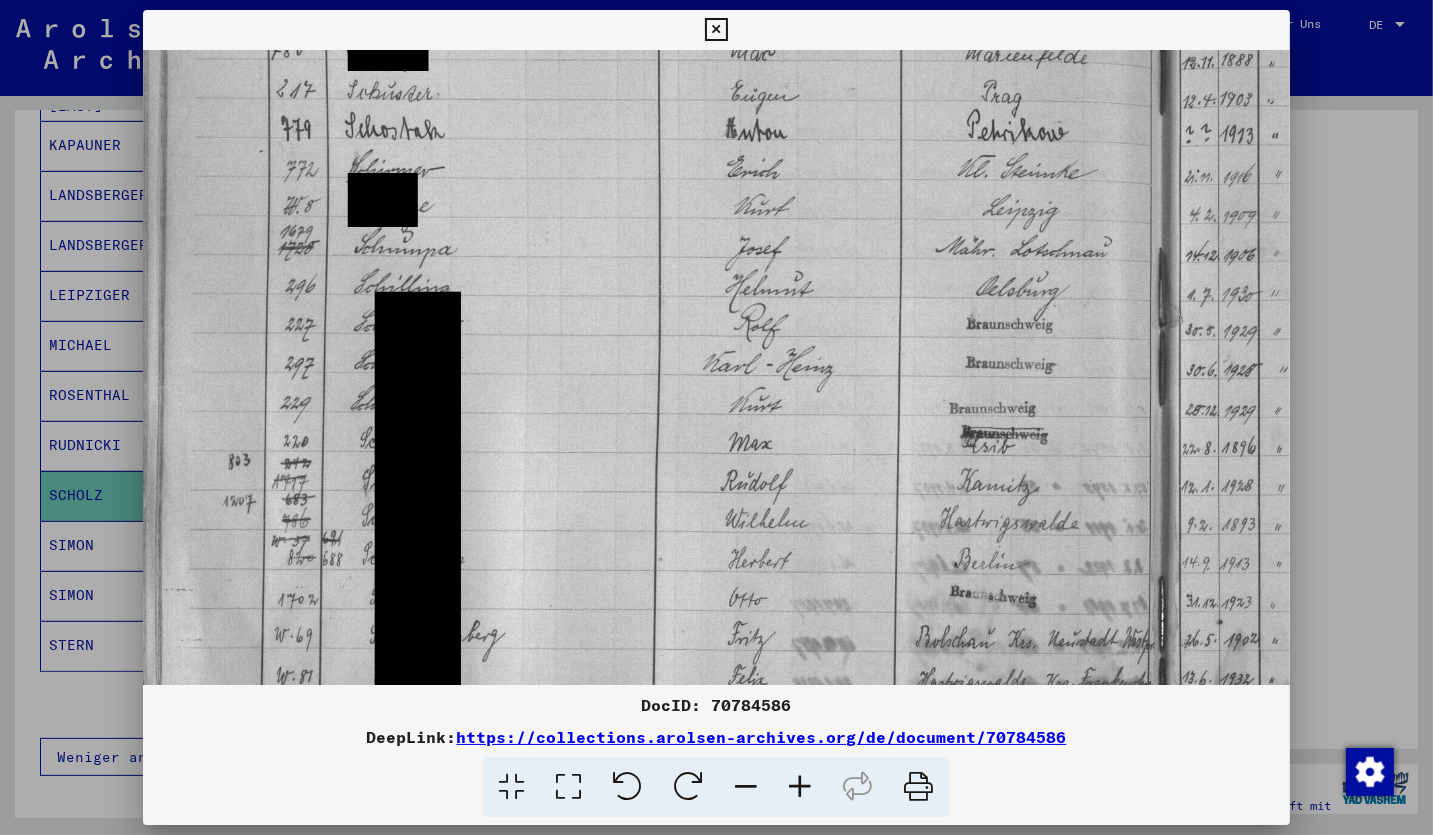 drag, startPoint x: 617, startPoint y: 511, endPoint x: 624, endPoint y: 79, distance: 432.0567 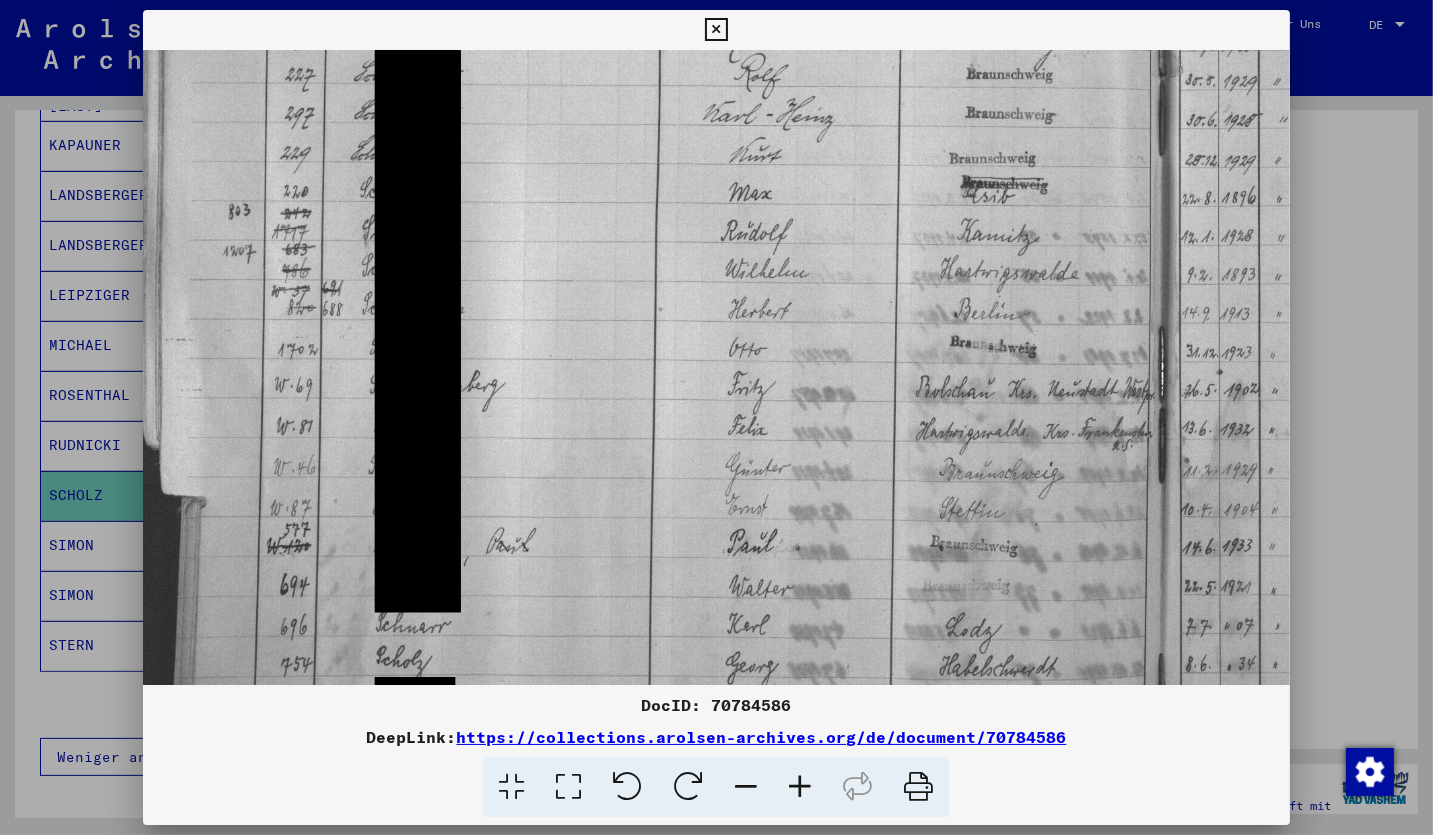 drag, startPoint x: 650, startPoint y: 471, endPoint x: 652, endPoint y: 223, distance: 248.00807 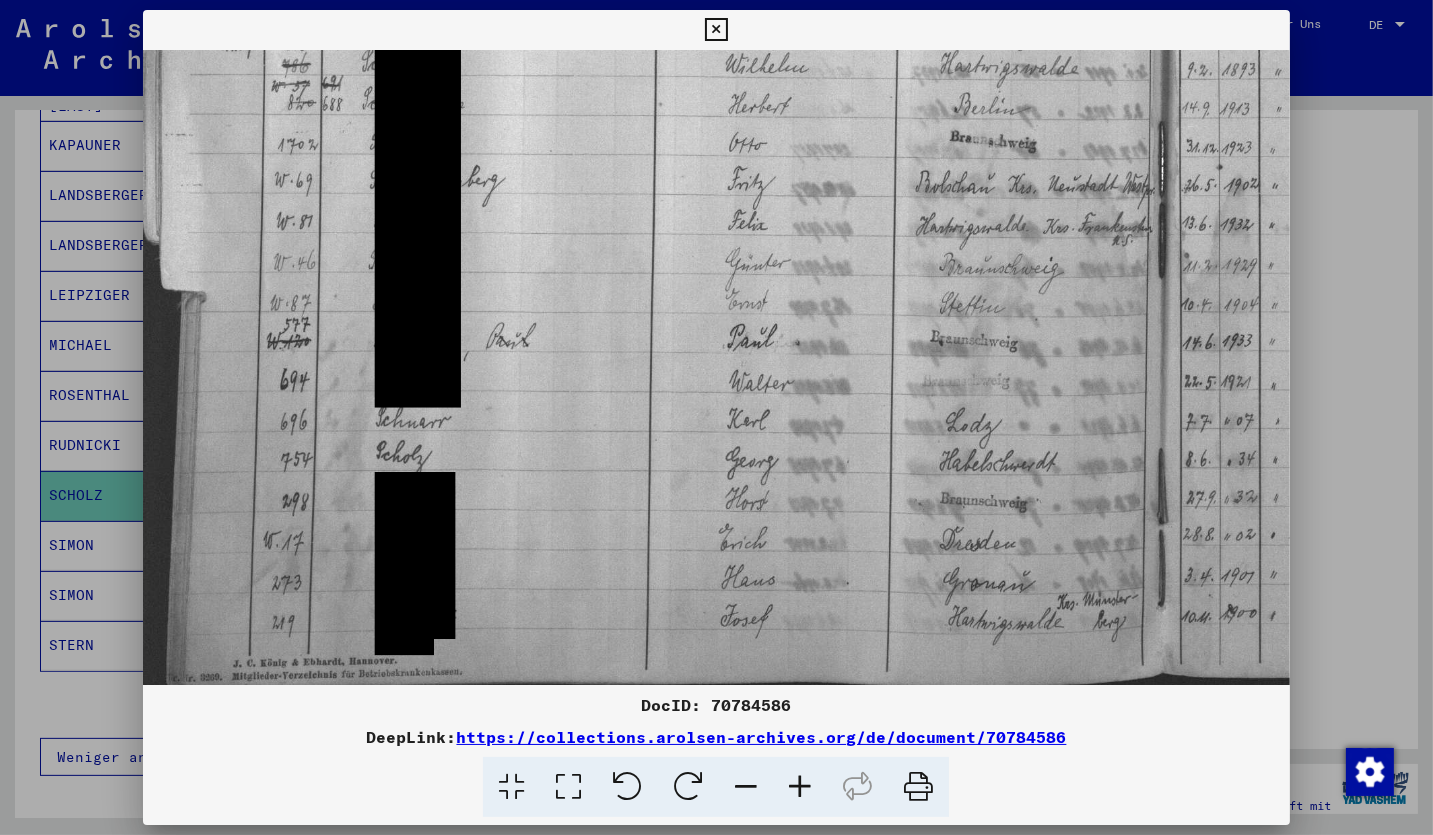 scroll, scrollTop: 900, scrollLeft: 0, axis: vertical 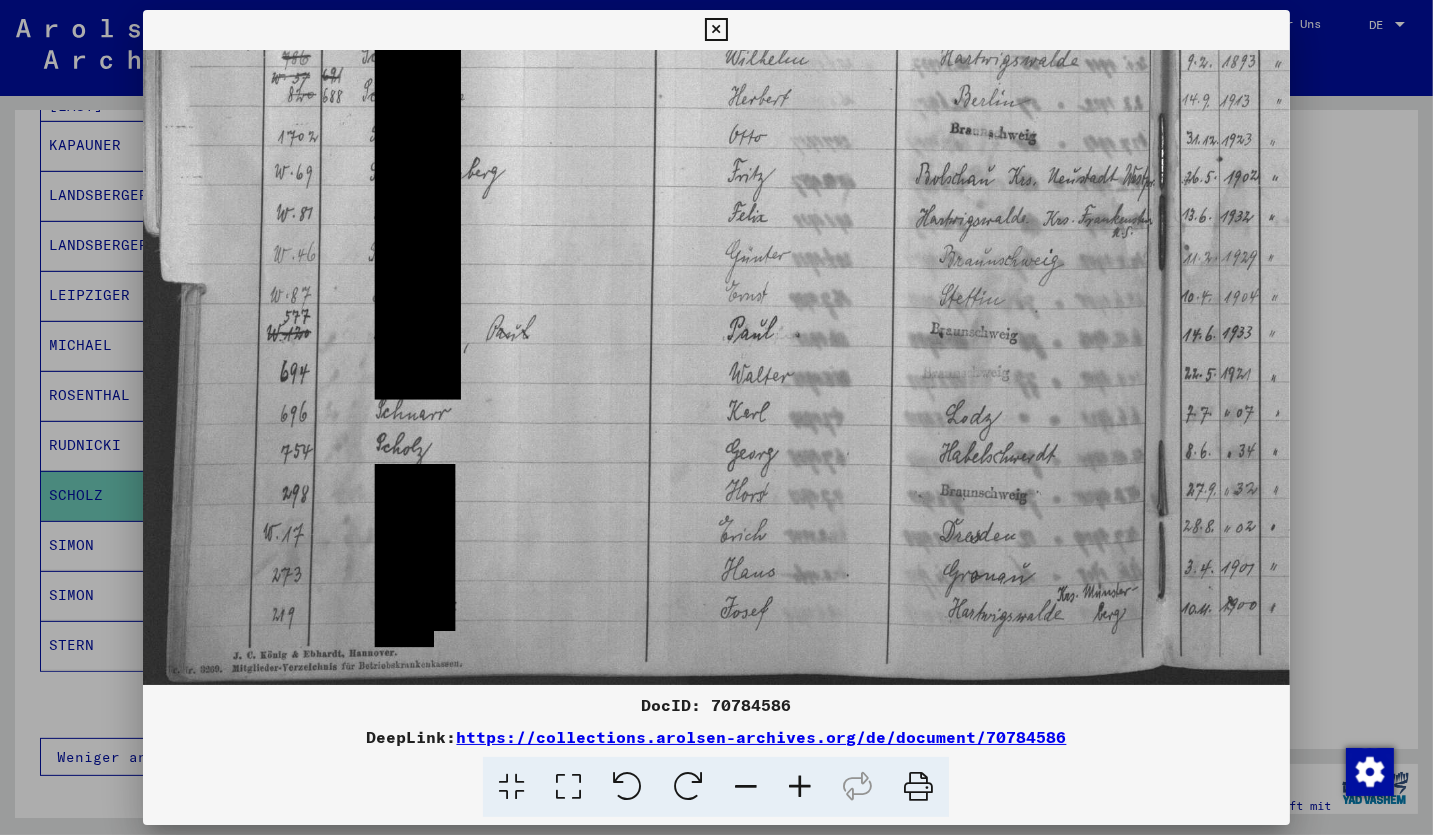 drag, startPoint x: 661, startPoint y: 502, endPoint x: 670, endPoint y: 283, distance: 219.18486 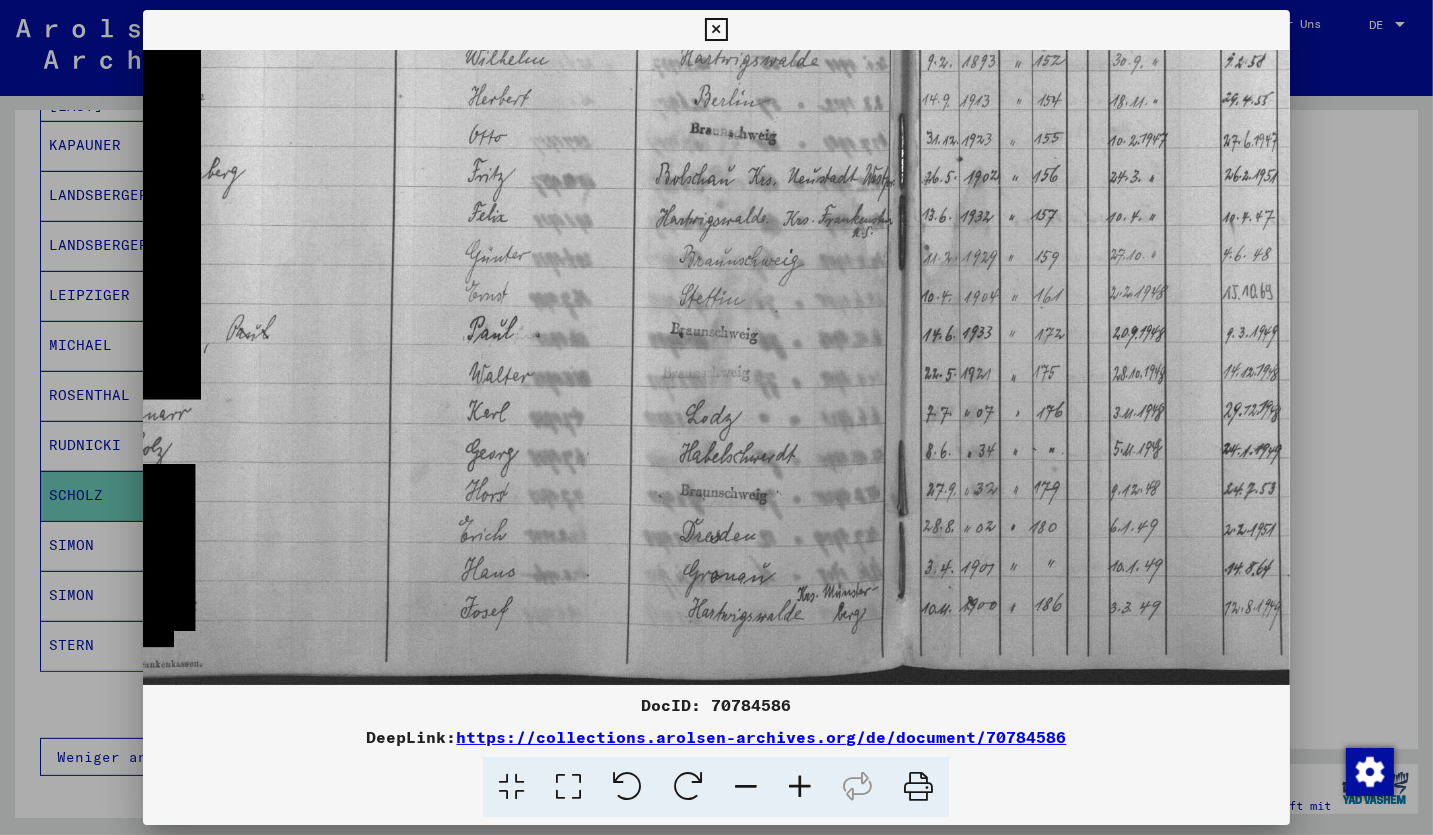 scroll, scrollTop: 900, scrollLeft: 274, axis: both 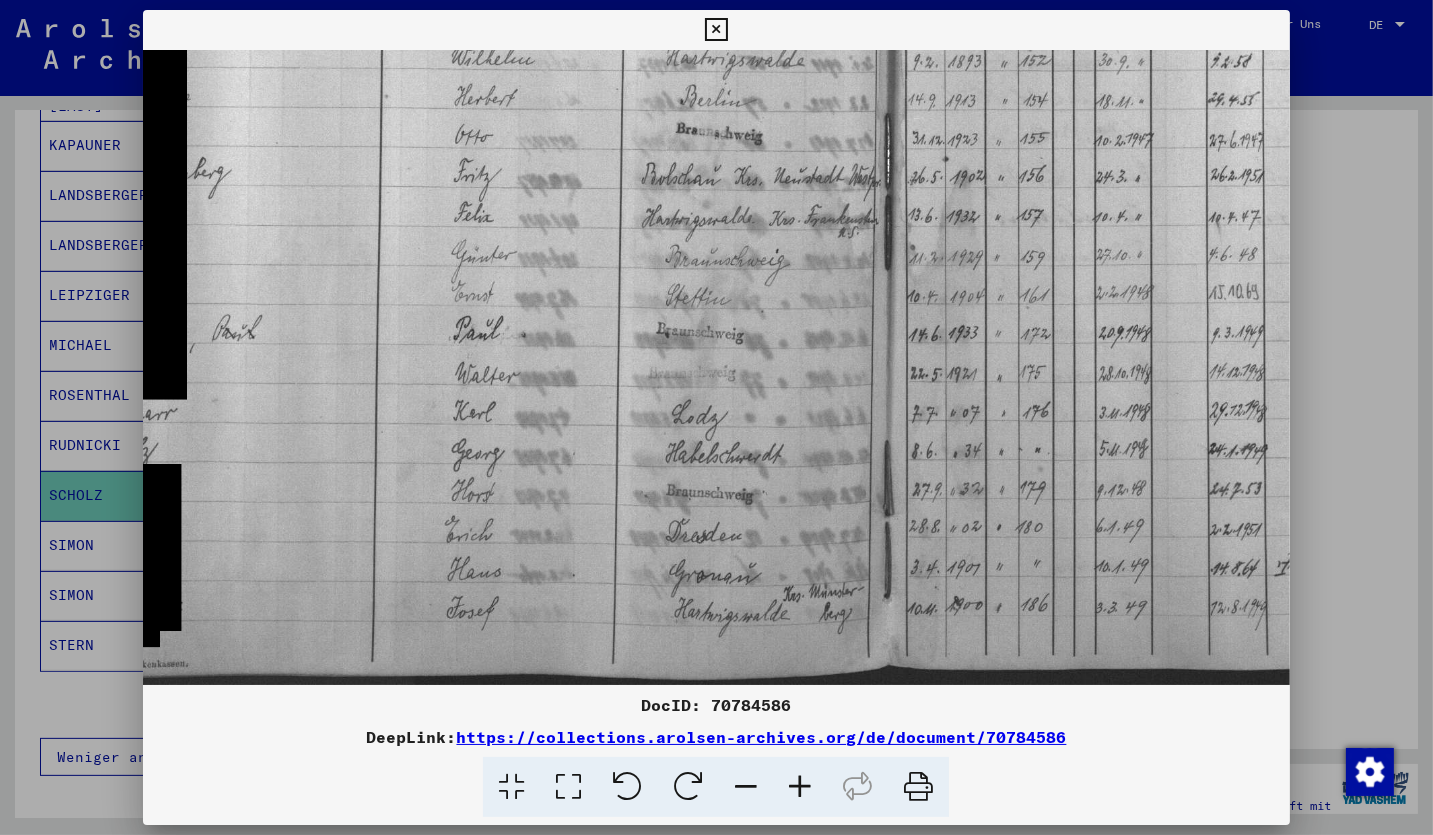 drag, startPoint x: 804, startPoint y: 554, endPoint x: 530, endPoint y: 551, distance: 274.01642 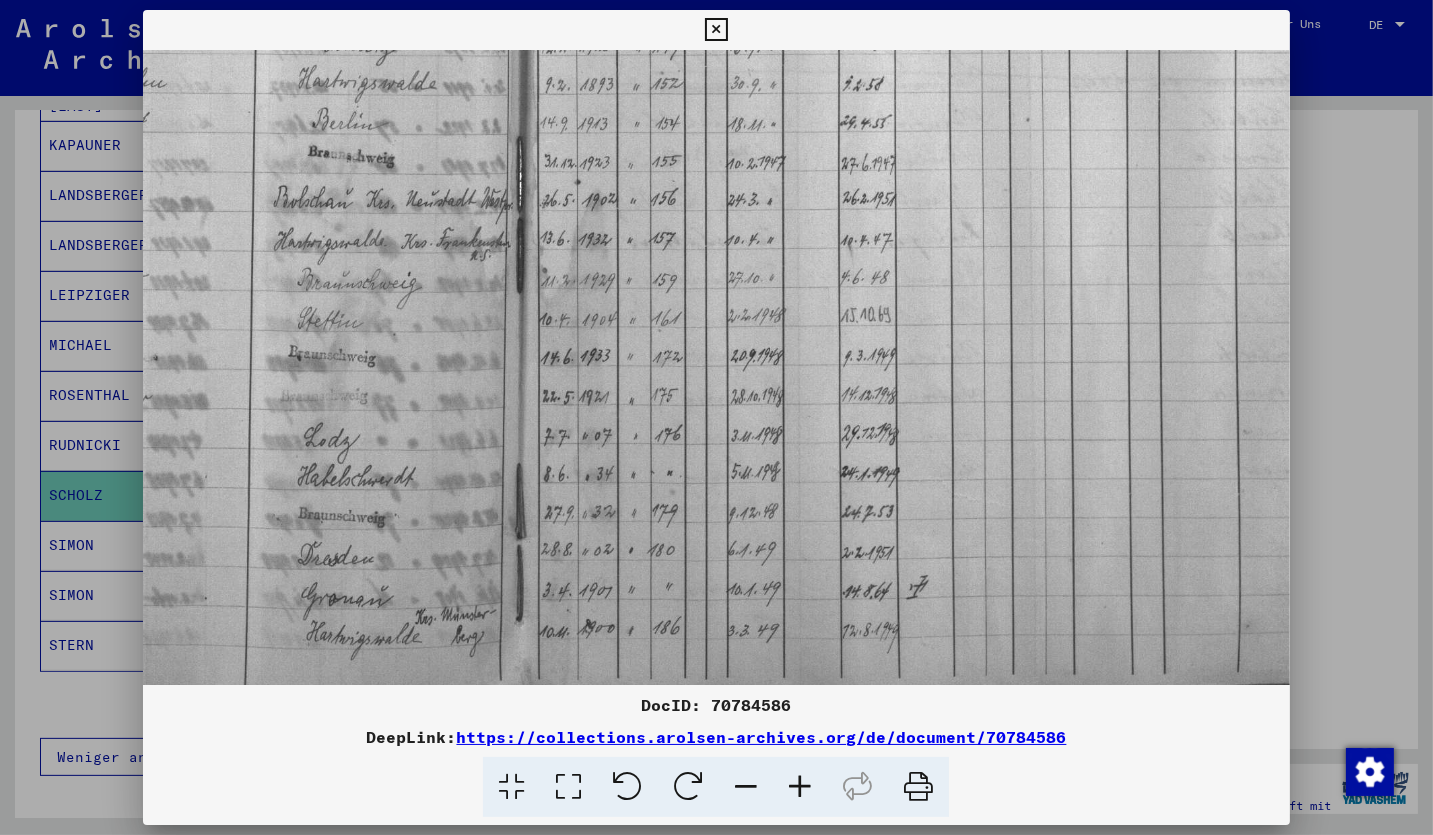scroll, scrollTop: 877, scrollLeft: 680, axis: both 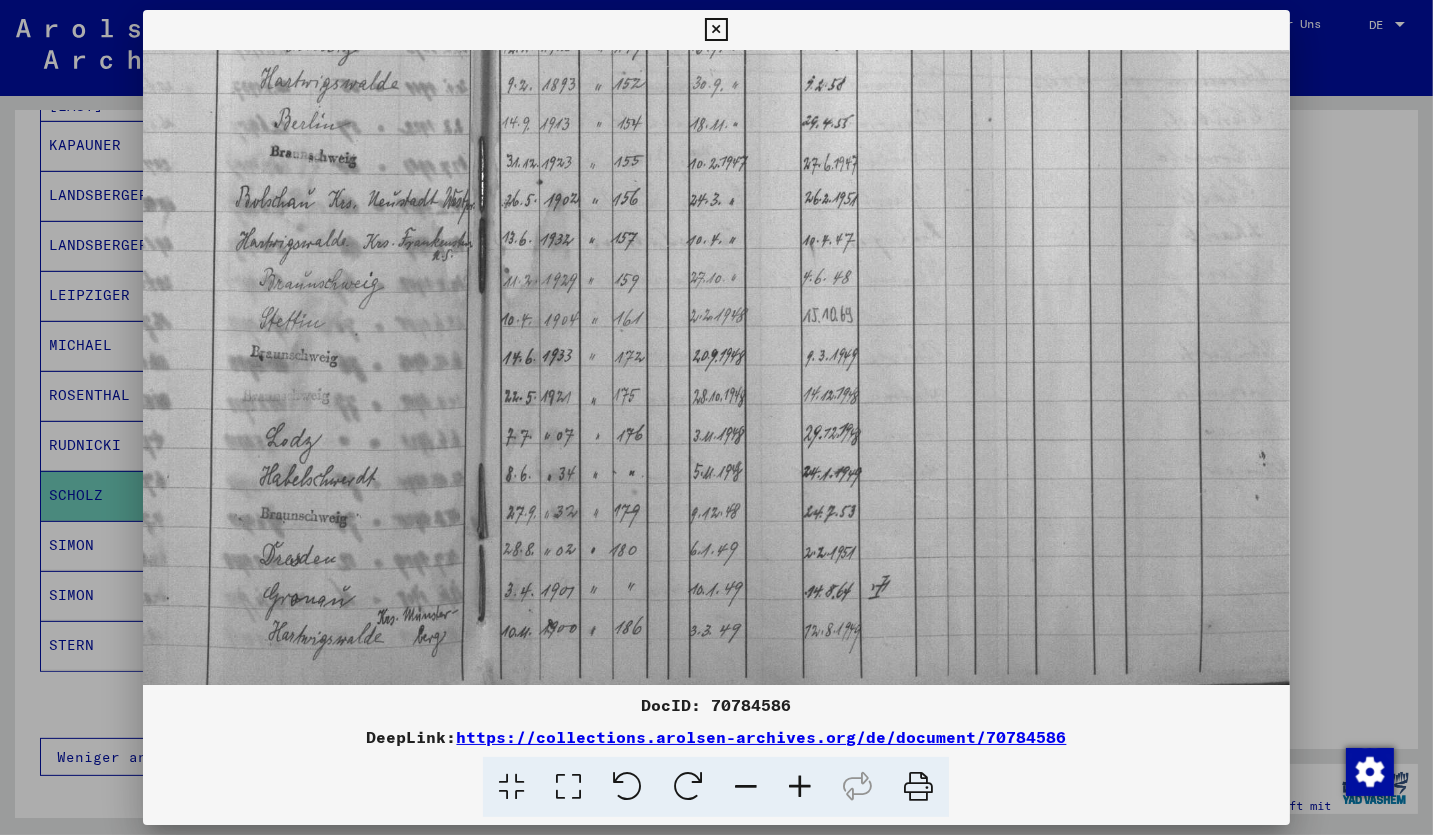 drag, startPoint x: 970, startPoint y: 554, endPoint x: 566, endPoint y: 576, distance: 404.59857 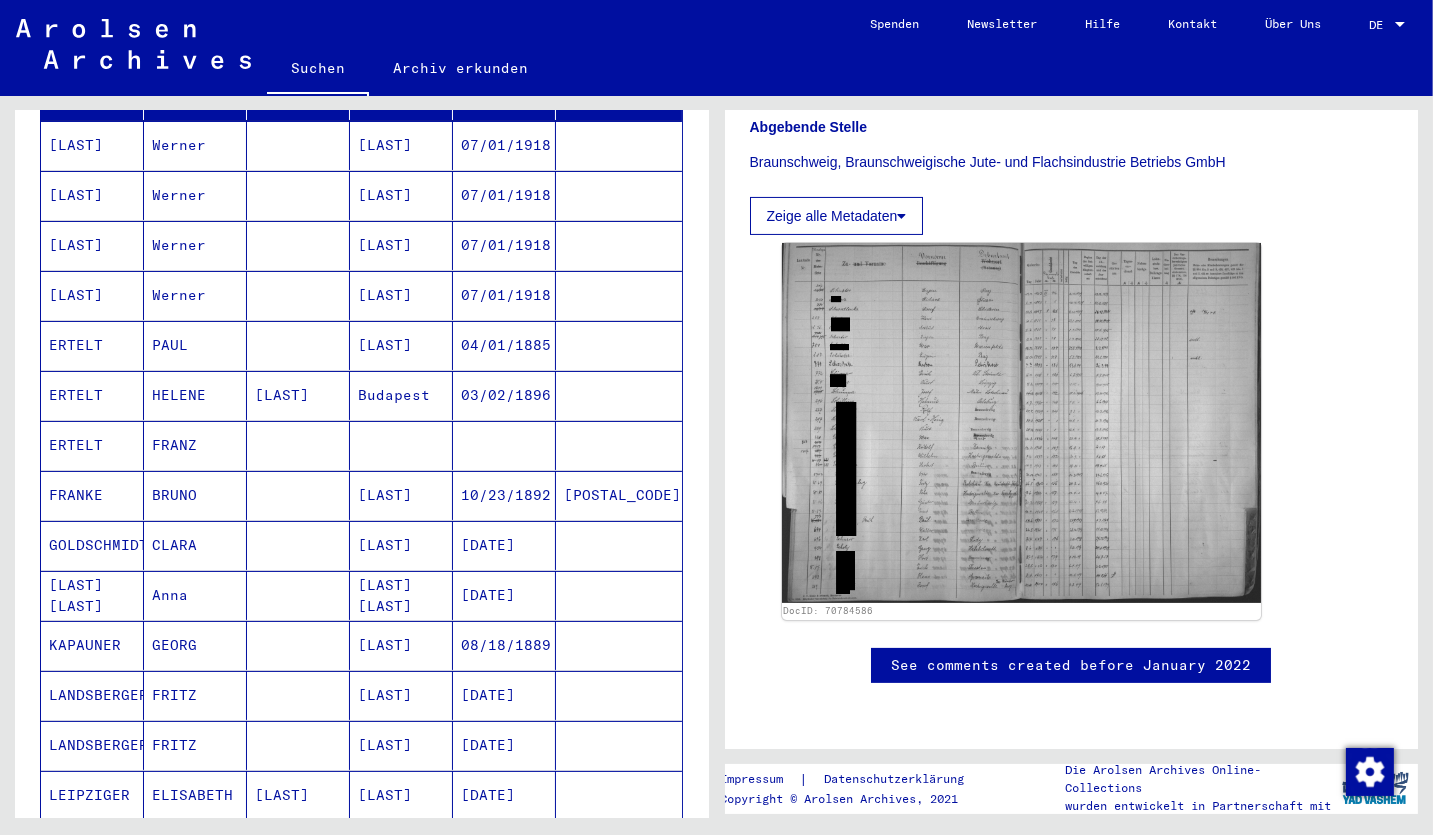 scroll, scrollTop: 0, scrollLeft: 0, axis: both 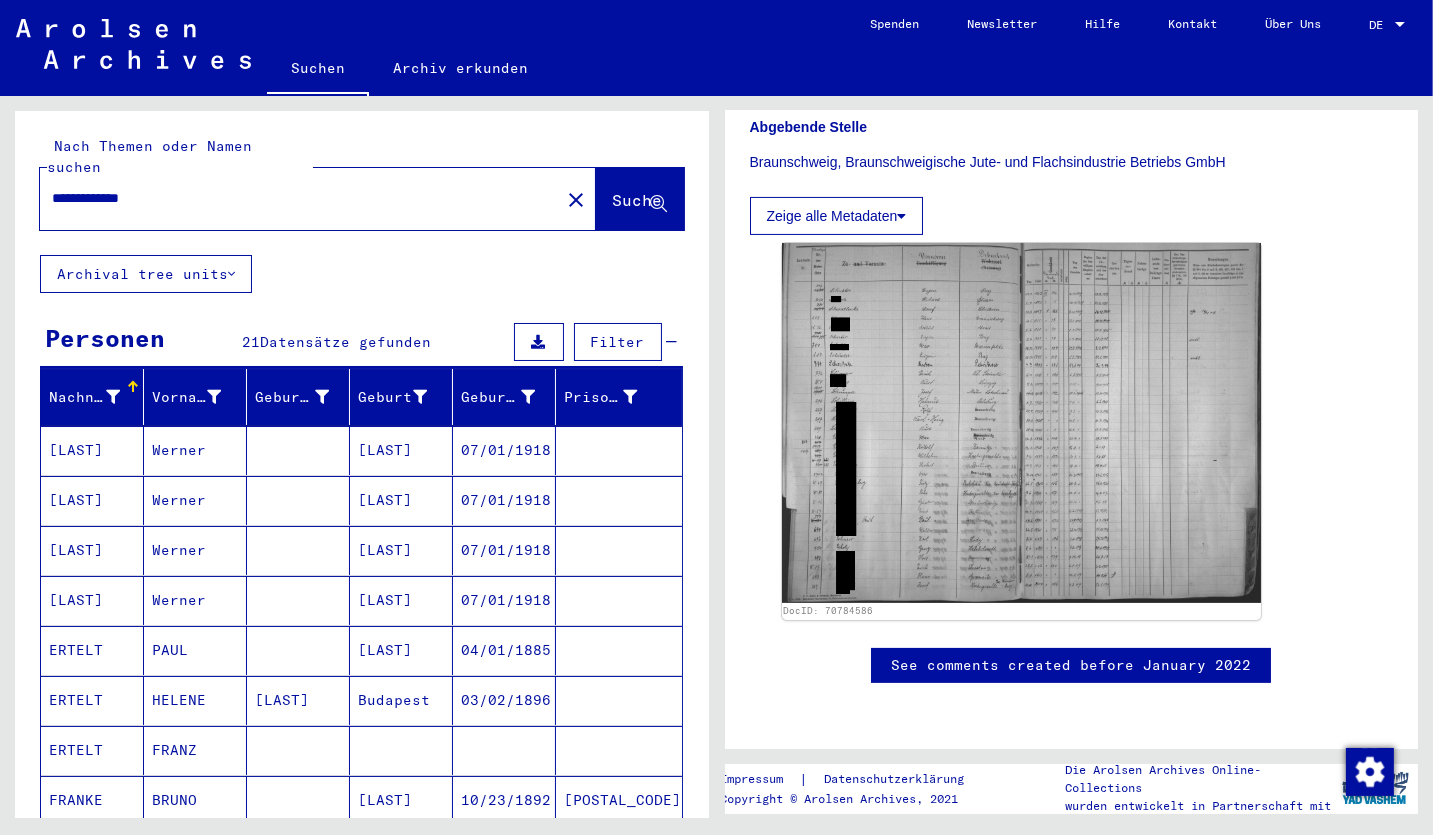 click at bounding box center (131, 384) 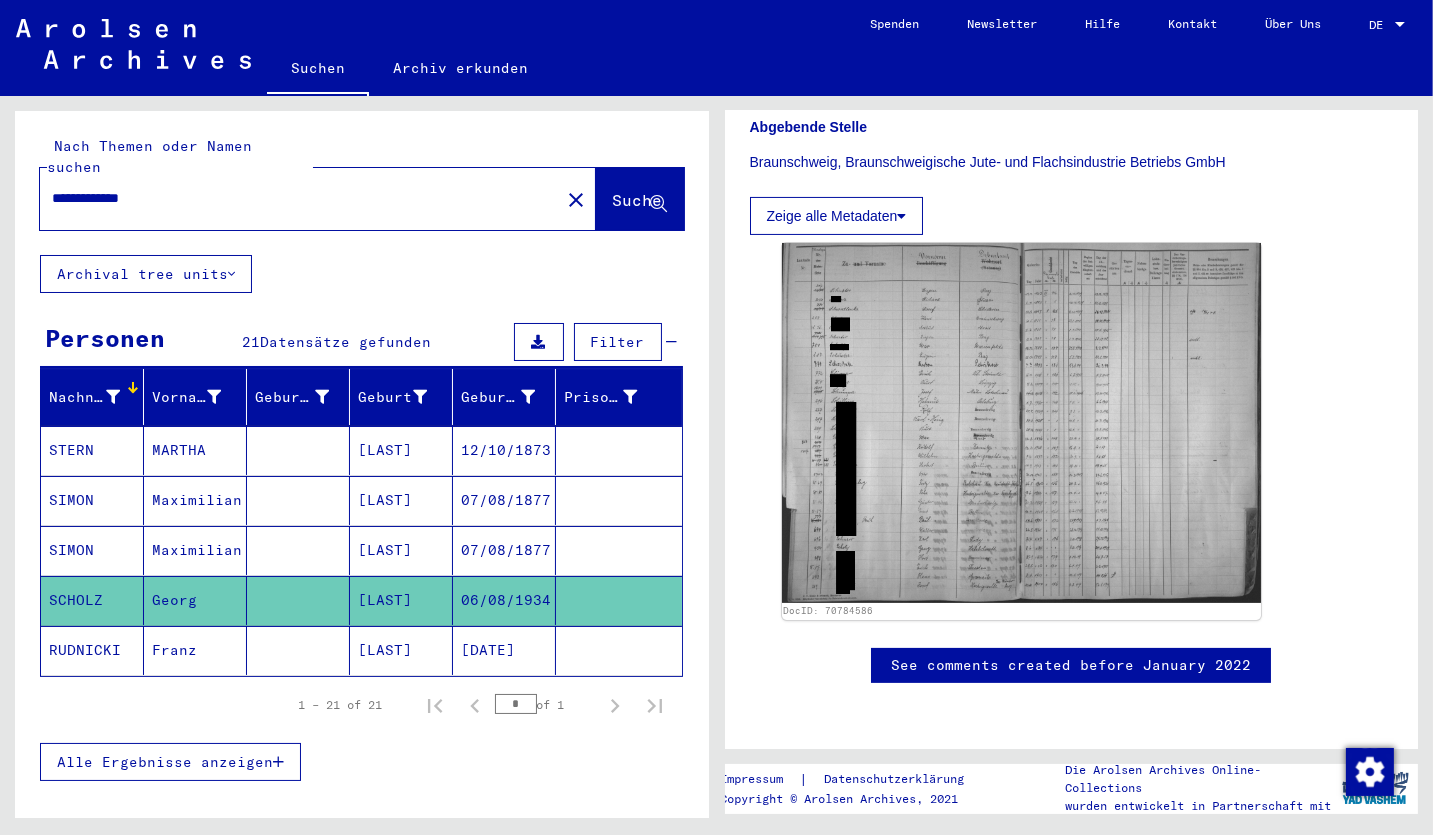 click at bounding box center [133, 387] 